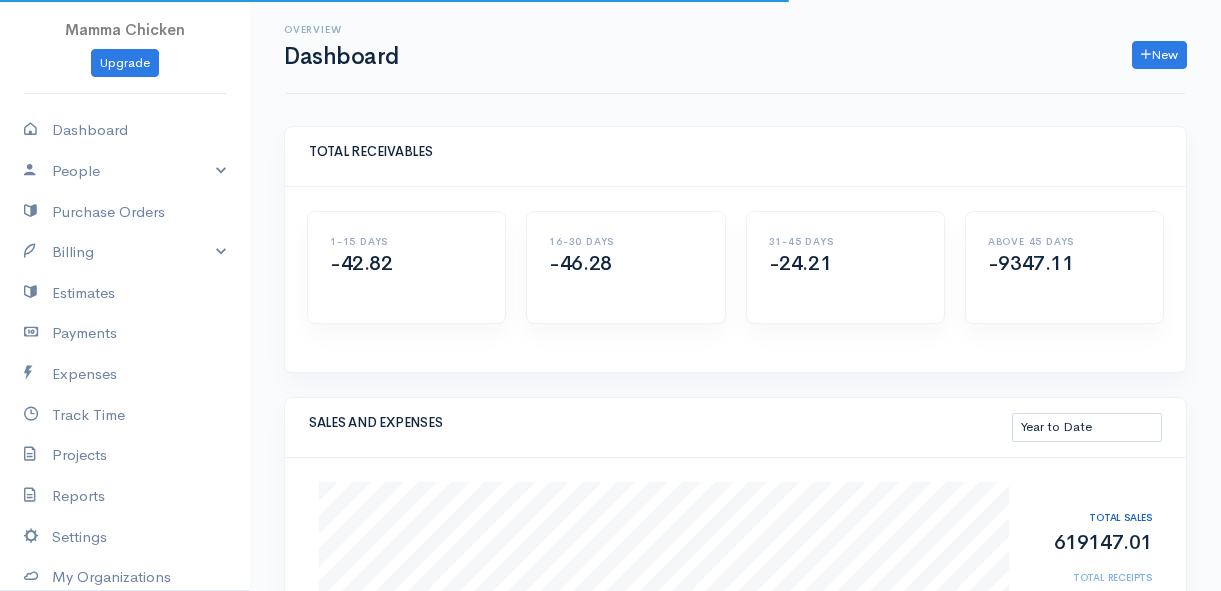 select on "thistoyear" 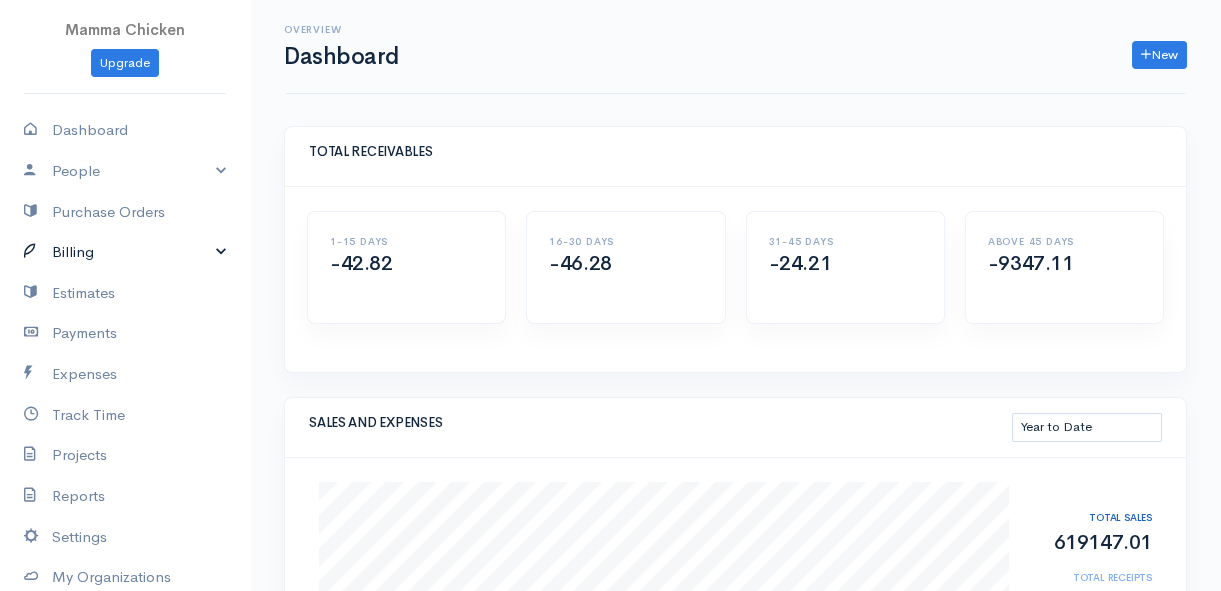 click on "Billing" at bounding box center (125, 252) 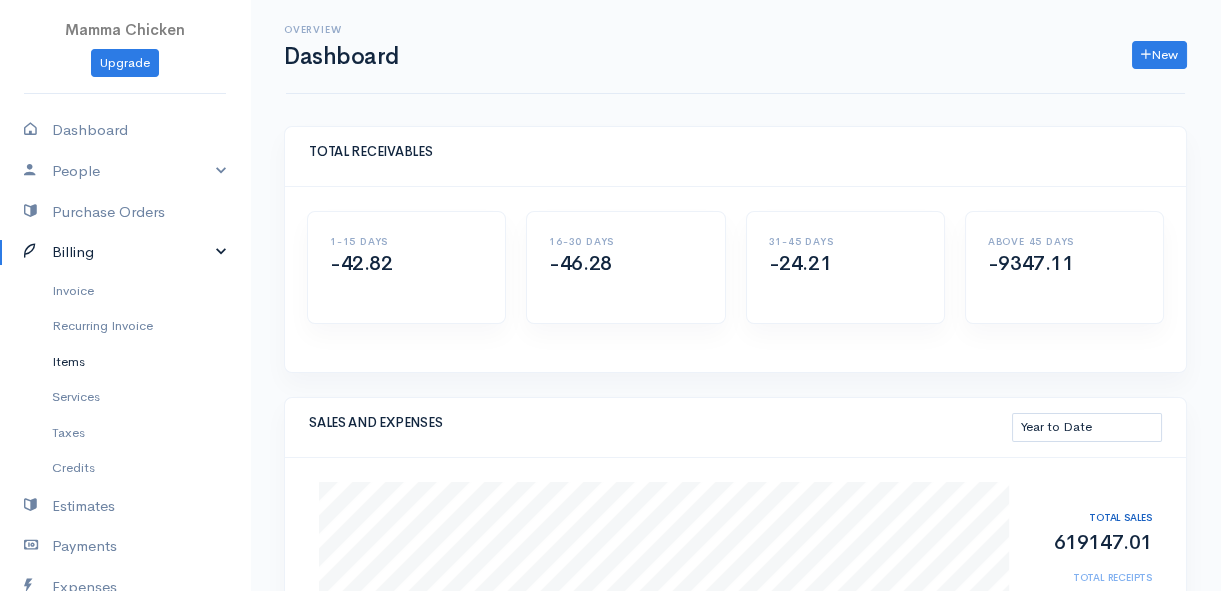 click on "Items" at bounding box center [125, 362] 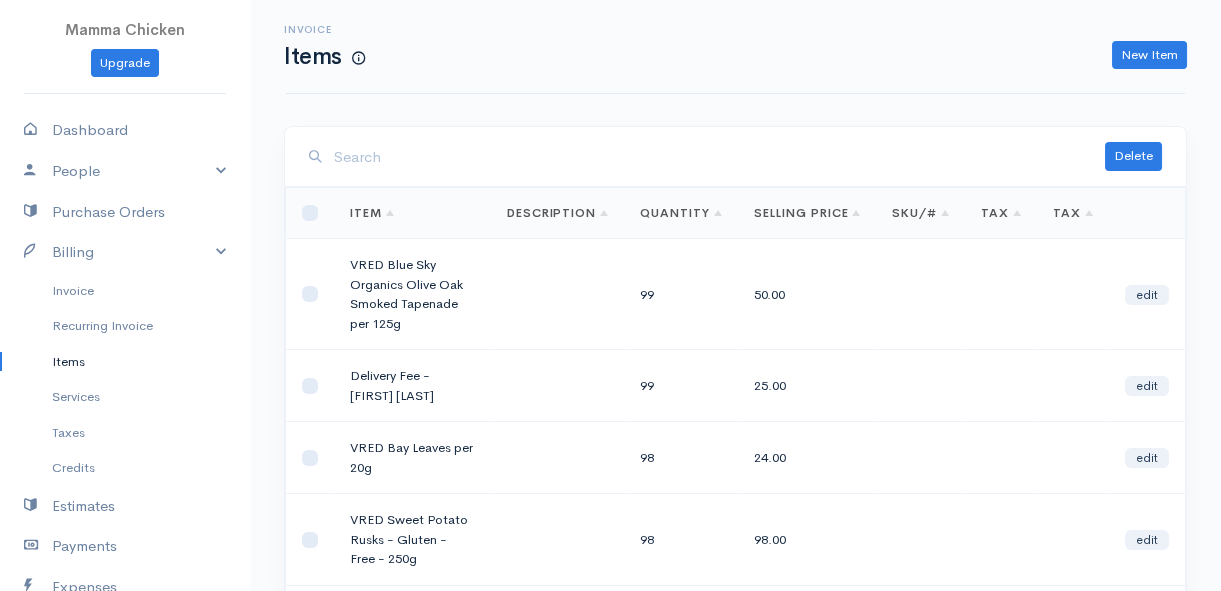 click at bounding box center (719, 157) 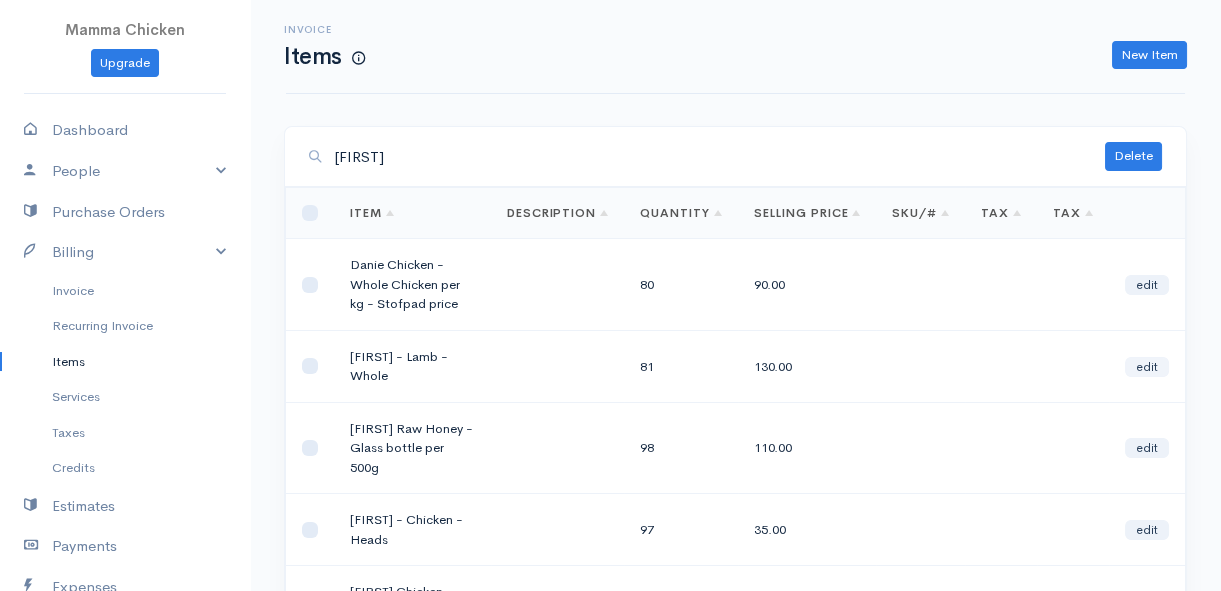 type on "[FIRST]" 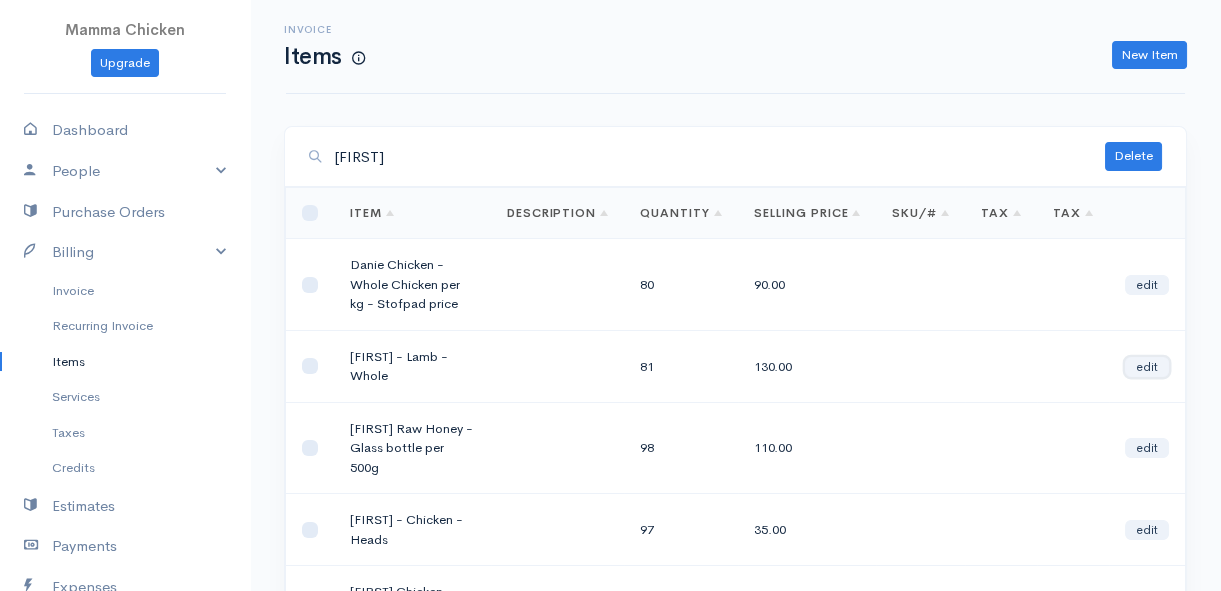 click on "edit" at bounding box center [1147, 367] 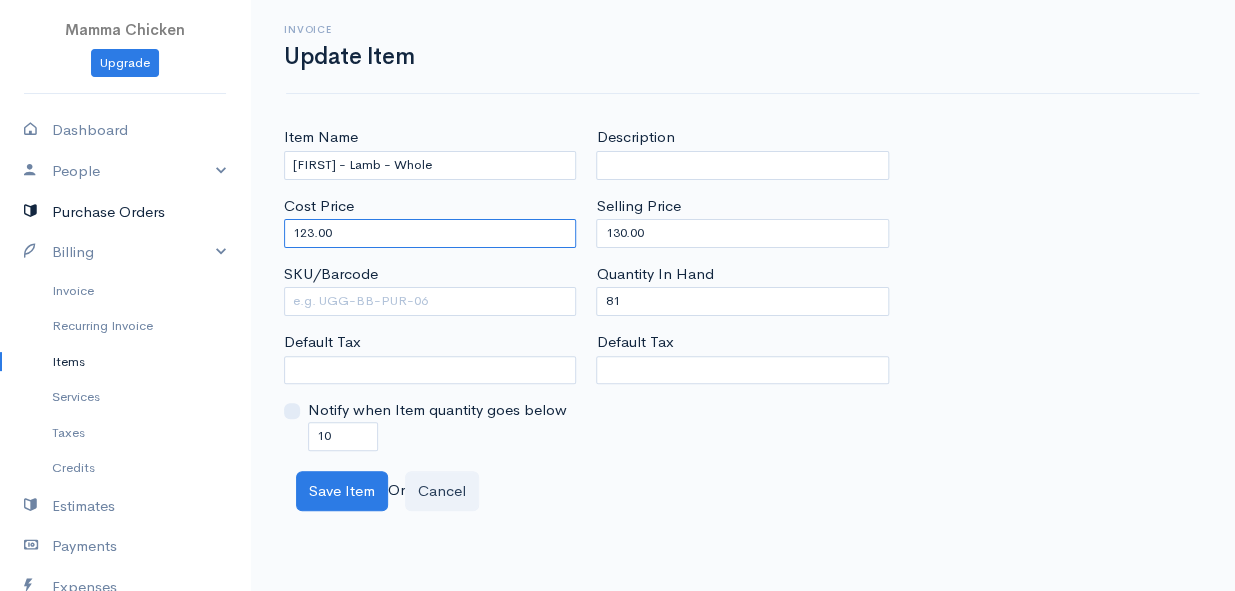 drag, startPoint x: 356, startPoint y: 235, endPoint x: 221, endPoint y: 230, distance: 135.09256 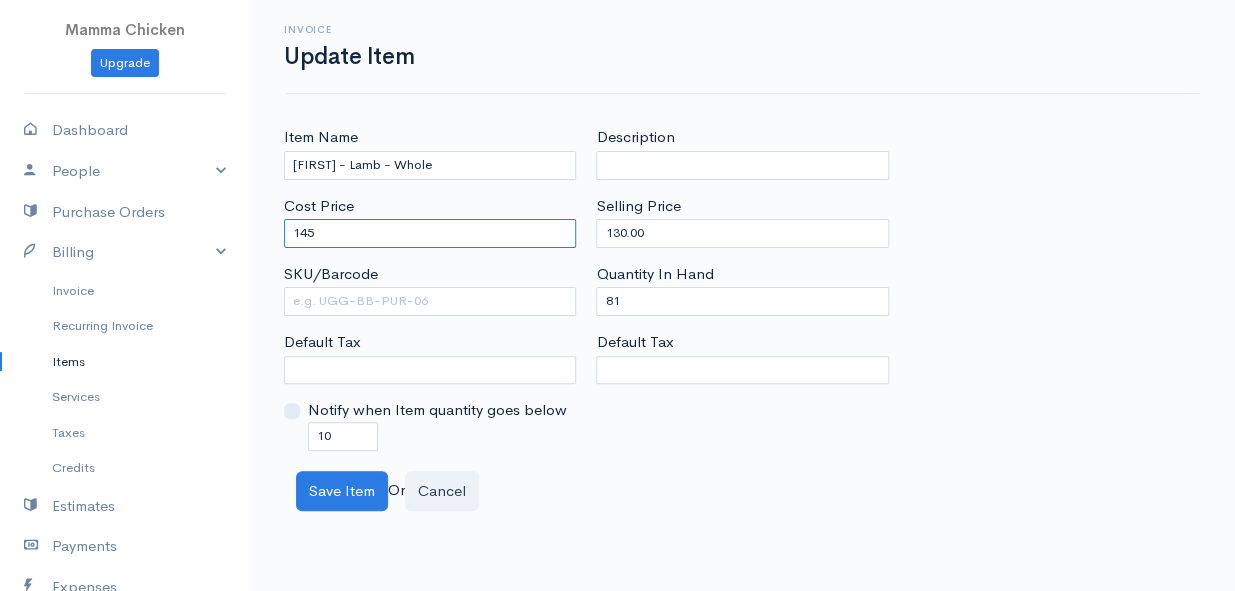type on "145" 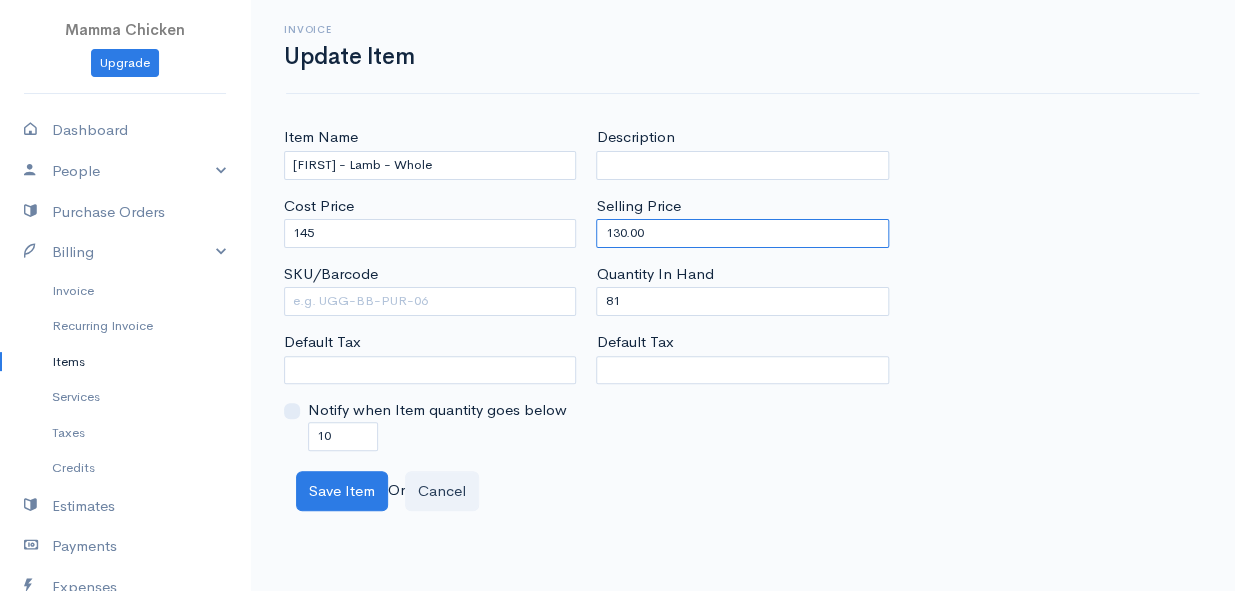 drag, startPoint x: 689, startPoint y: 232, endPoint x: 580, endPoint y: 237, distance: 109.11462 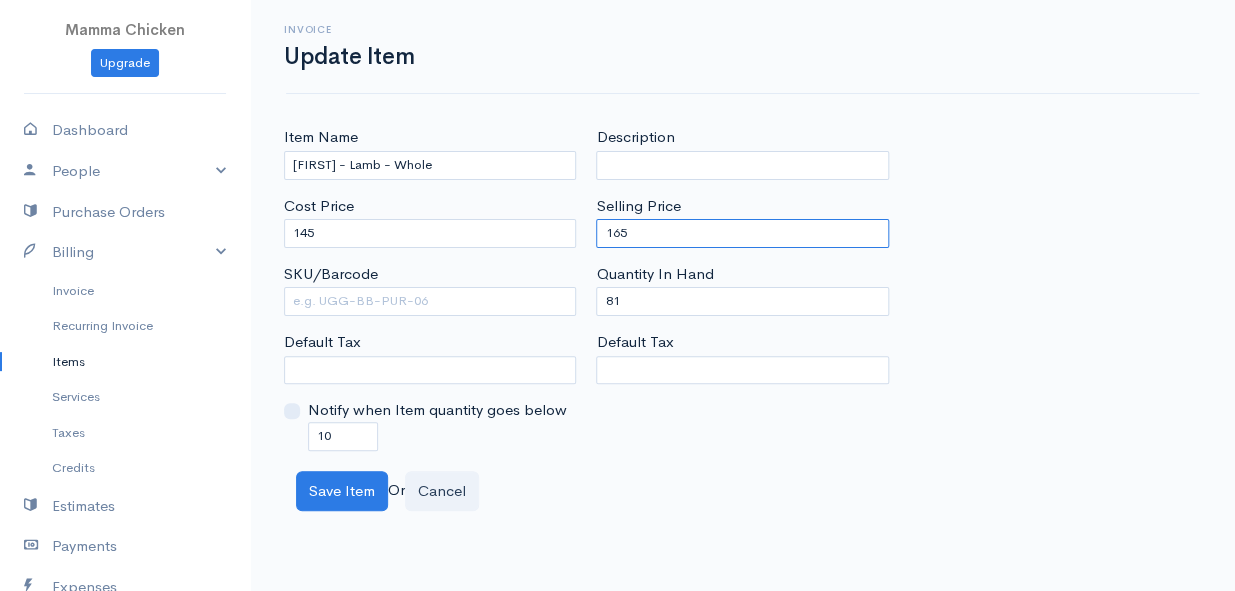 type on "165" 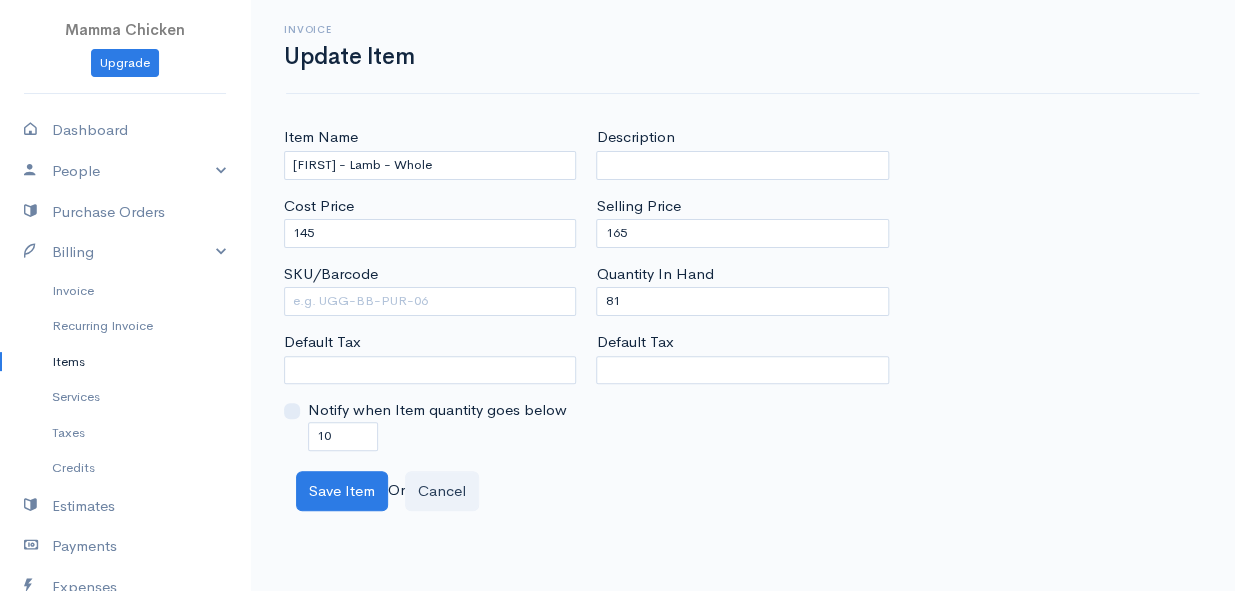 click on "Item Name [FIRST] - Lamb - Whole Cost Price 145 SKU/Barcode Default Tax Notify when Item quantity goes below 10 Description Selling Price 165 Quantity In Hand 81 Default Tax Save Item Or Cancel" at bounding box center (742, 318) 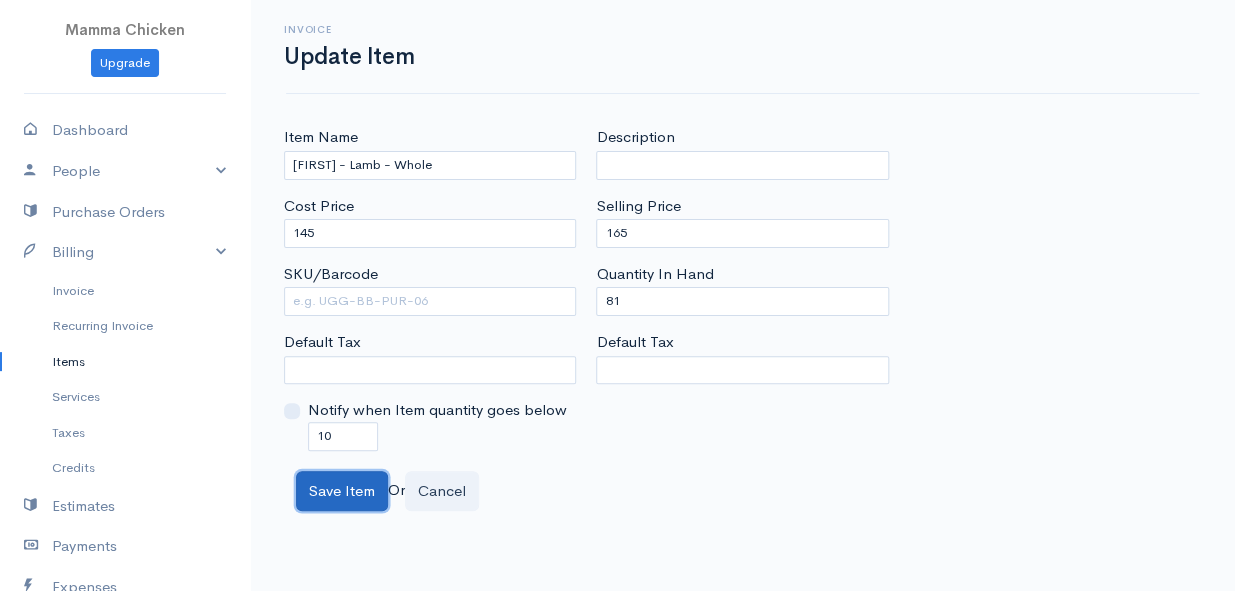 click on "Save Item" at bounding box center [342, 491] 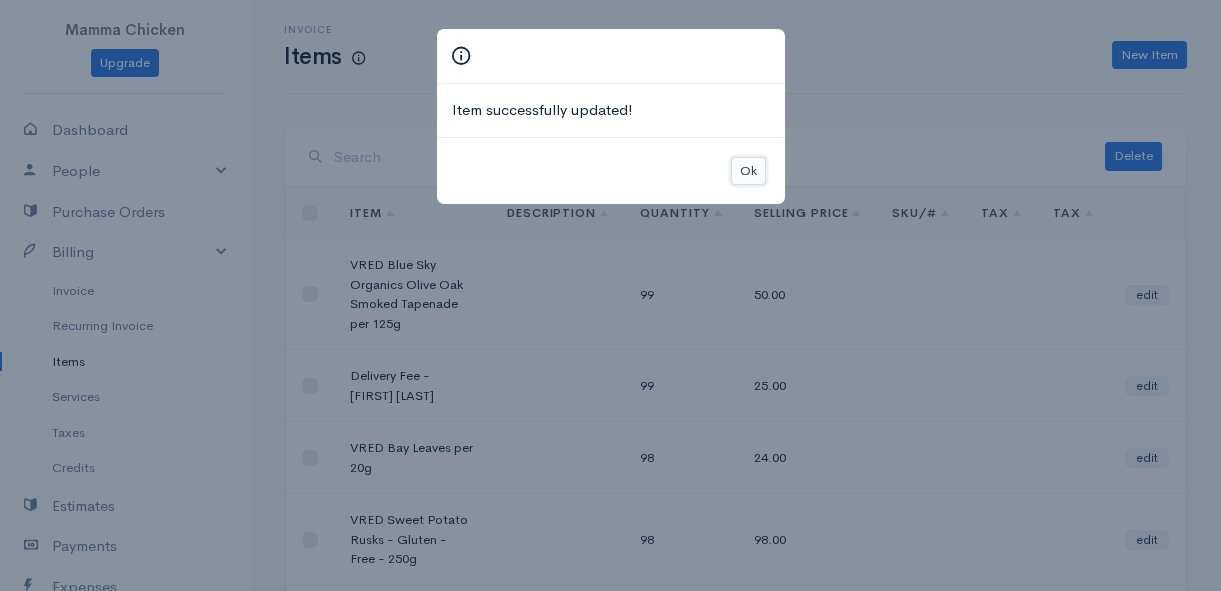 click on "Ok" at bounding box center [748, 171] 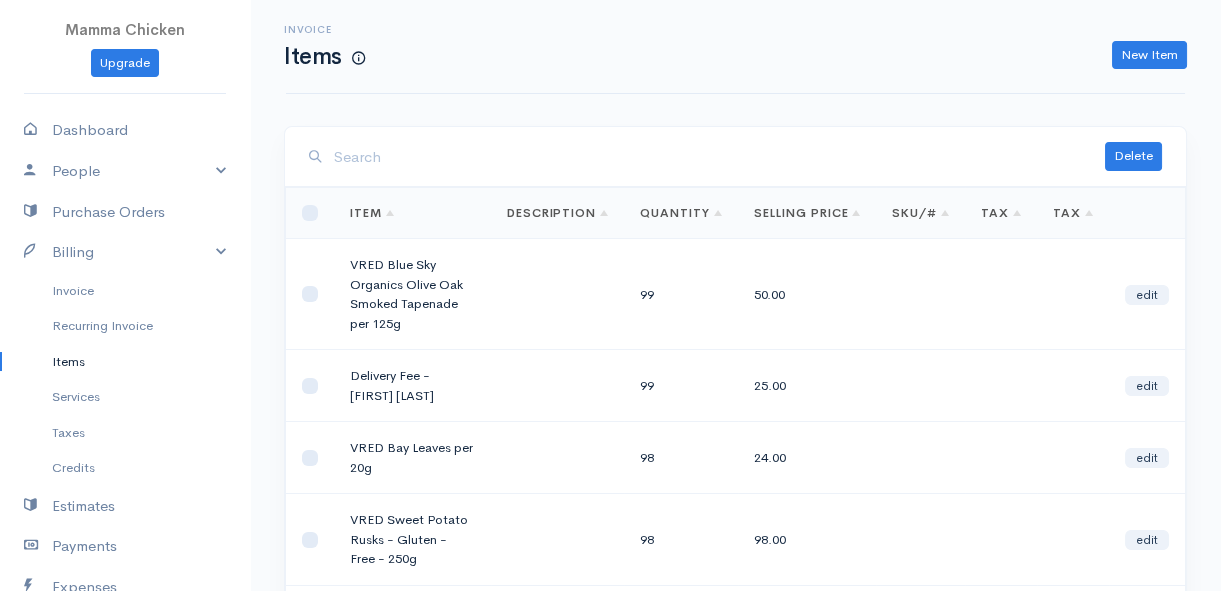 click at bounding box center [719, 157] 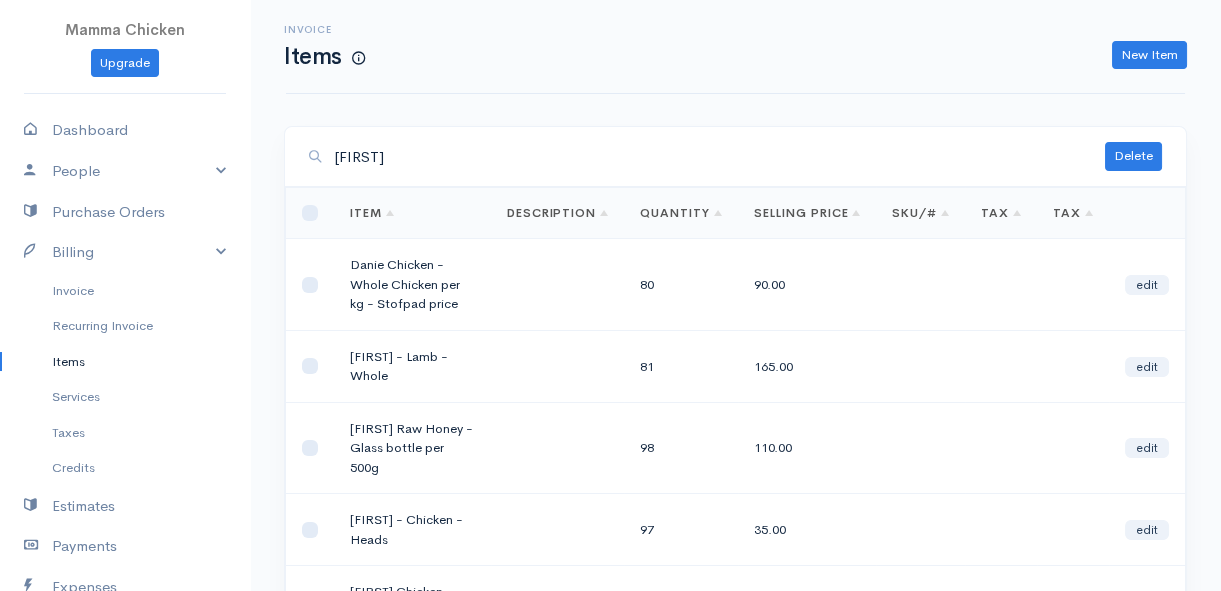 type on "[FIRST]" 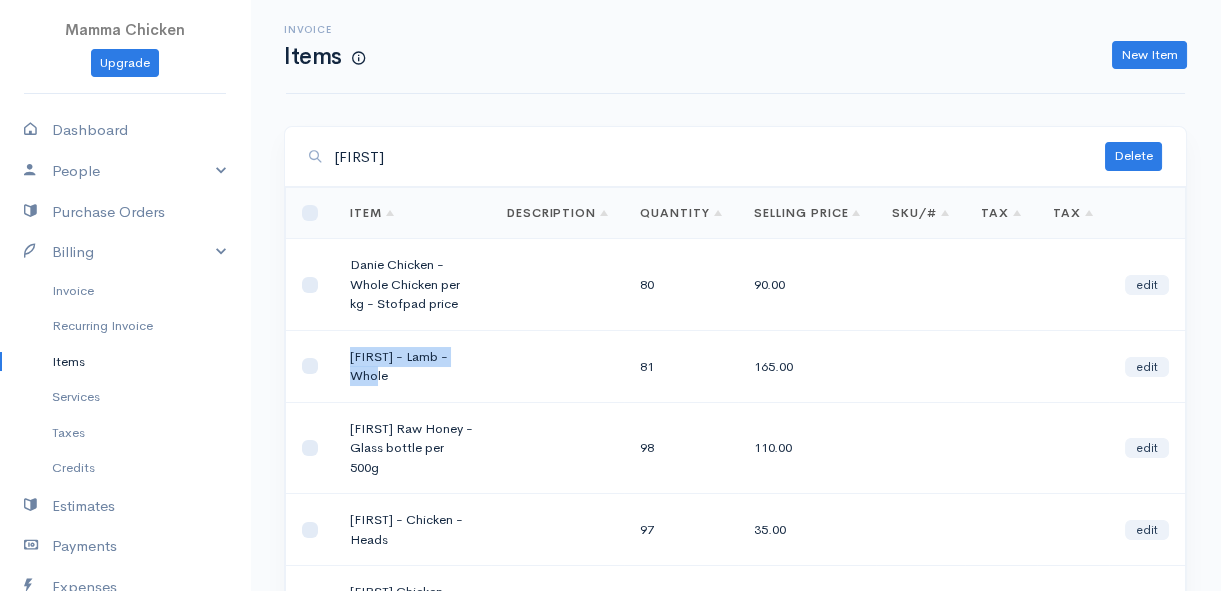 drag, startPoint x: 386, startPoint y: 372, endPoint x: 347, endPoint y: 362, distance: 40.261642 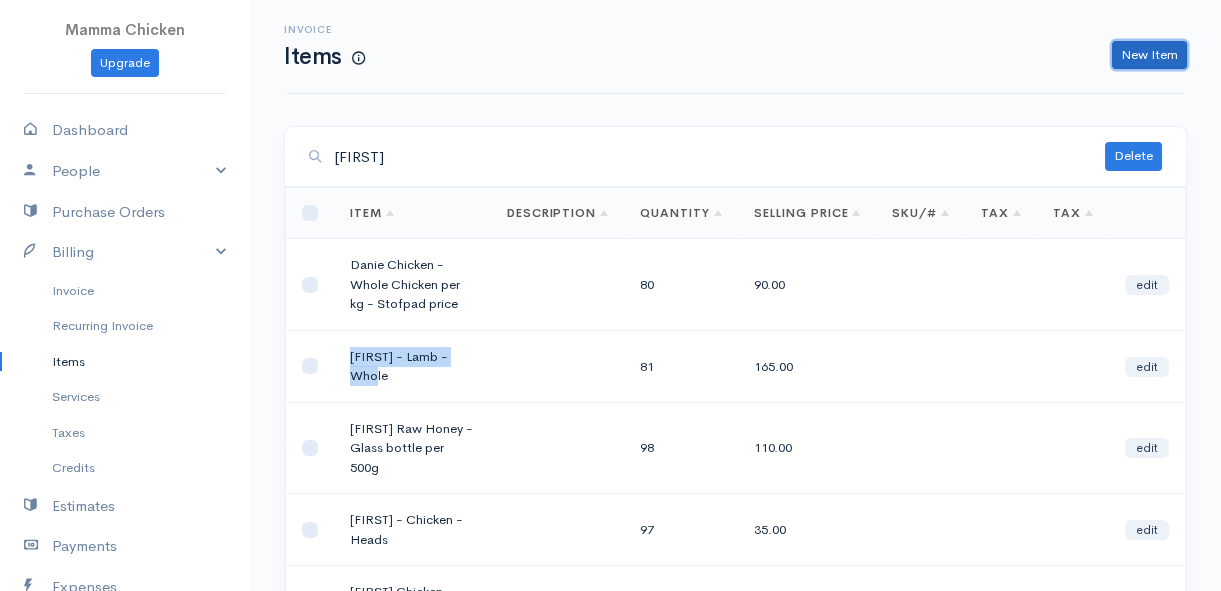 click on "New Item" at bounding box center (1149, 55) 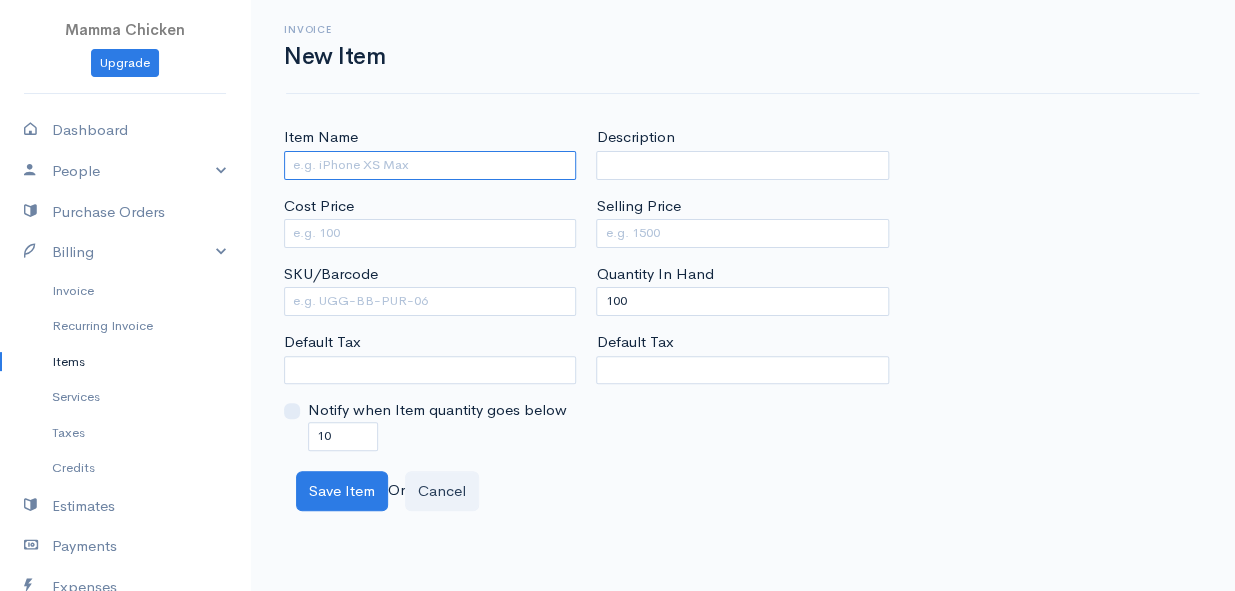 paste on "[FIRST] - Lamb - Whole" 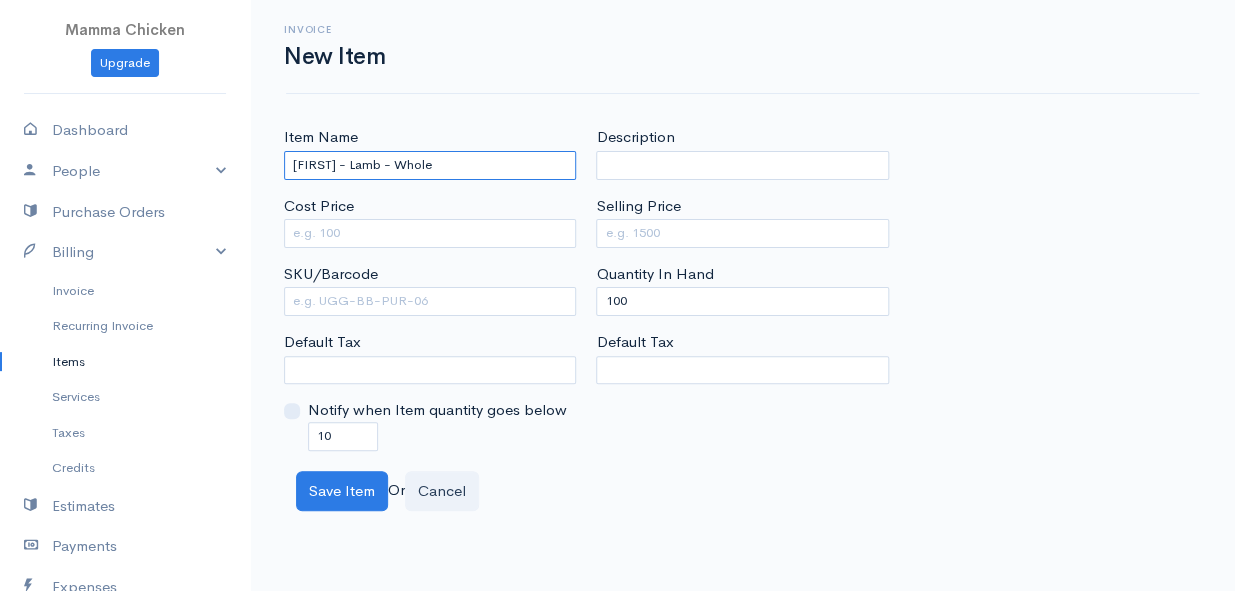 type on "[FIRST] - Lamb - Whole" 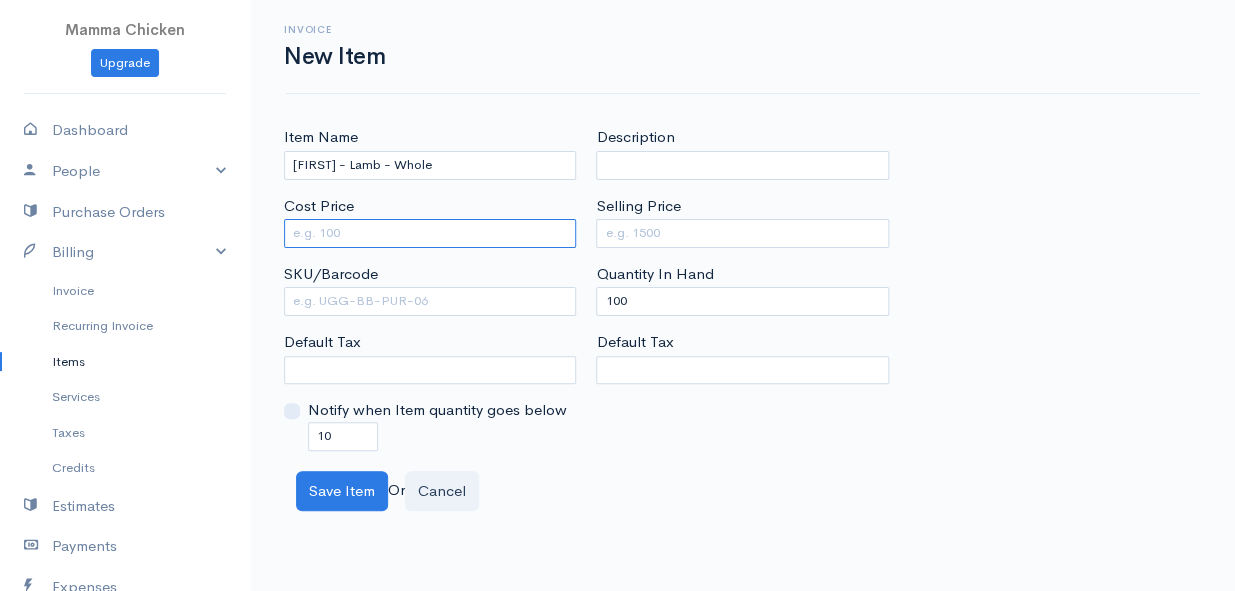 click on "Cost Price" at bounding box center (430, 233) 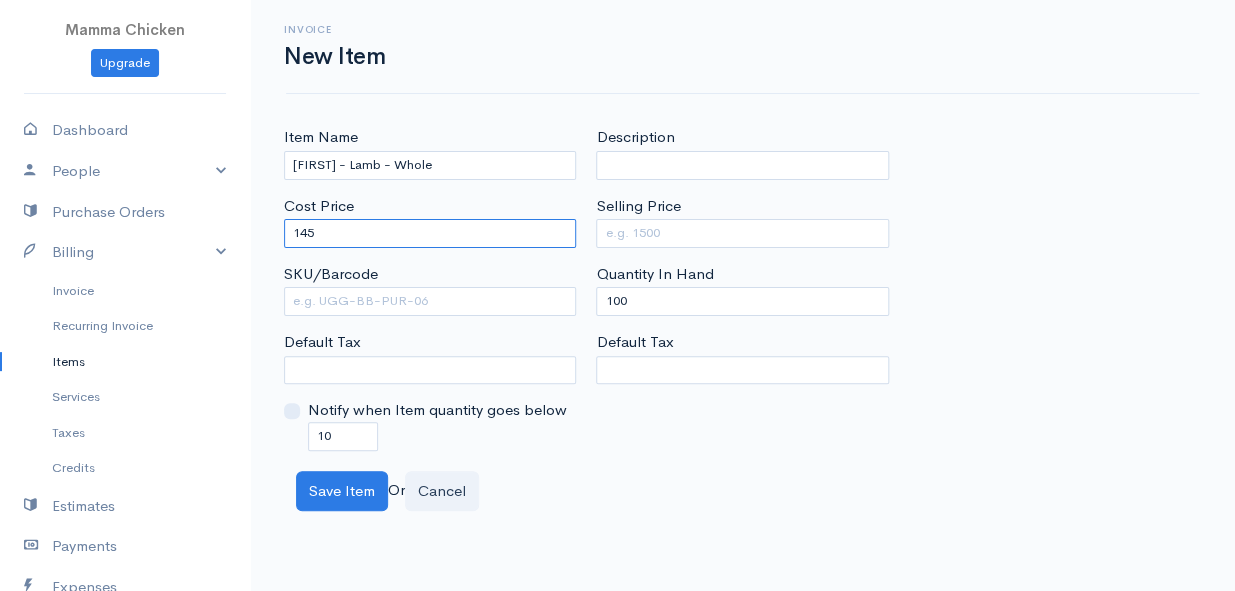 type on "145" 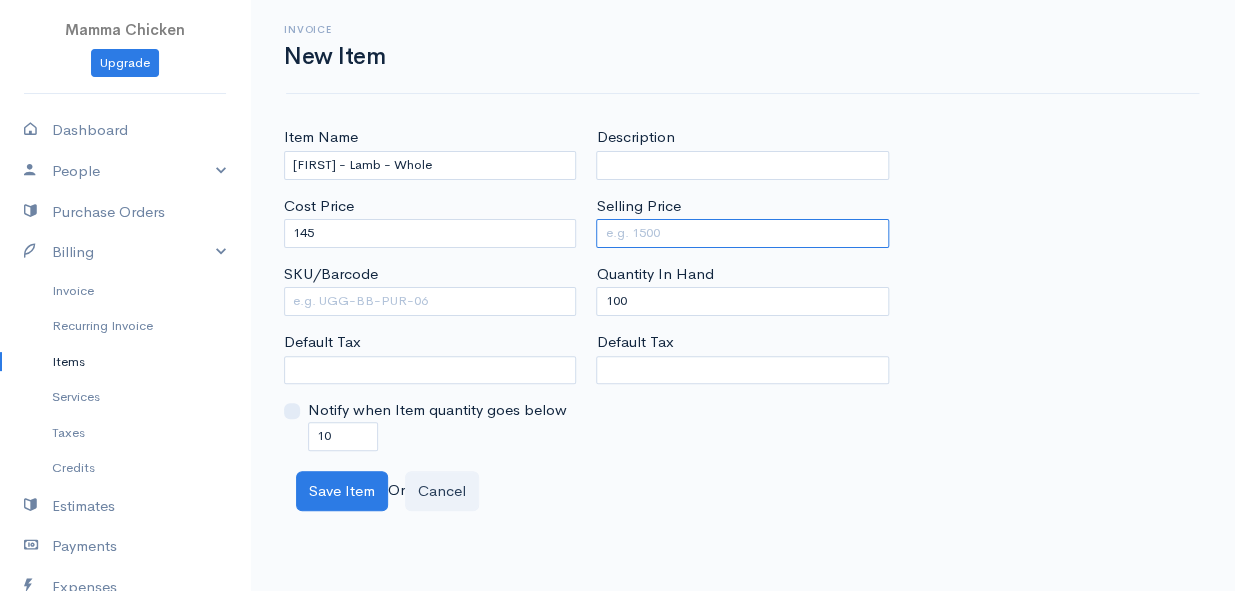 click on "Selling Price" at bounding box center [742, 233] 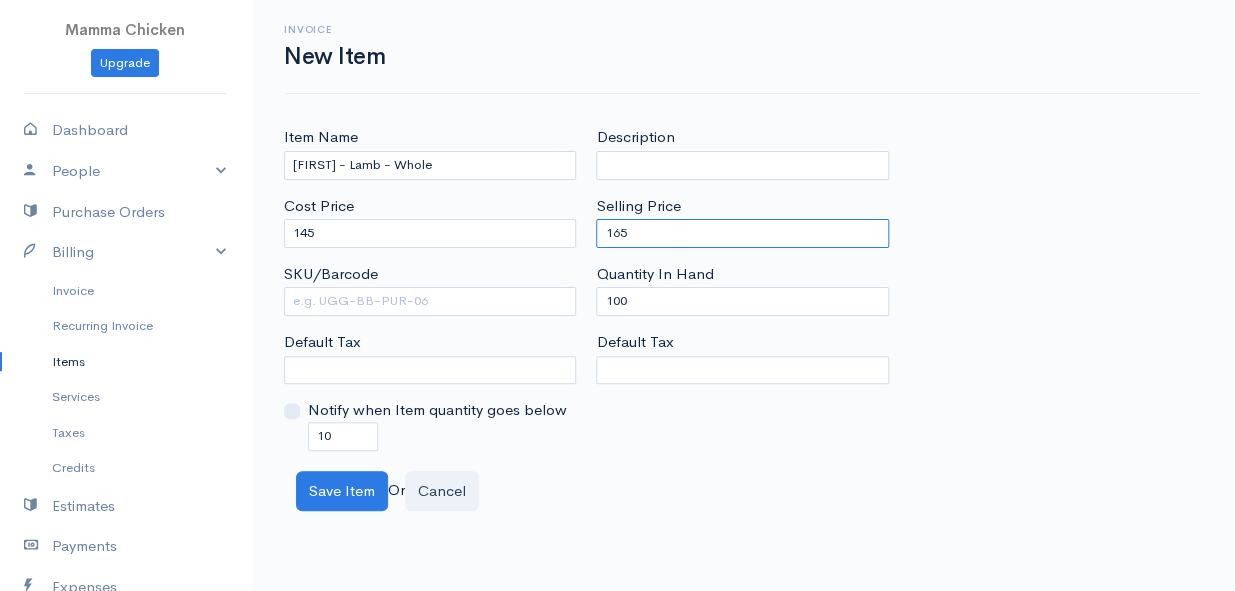 type on "165" 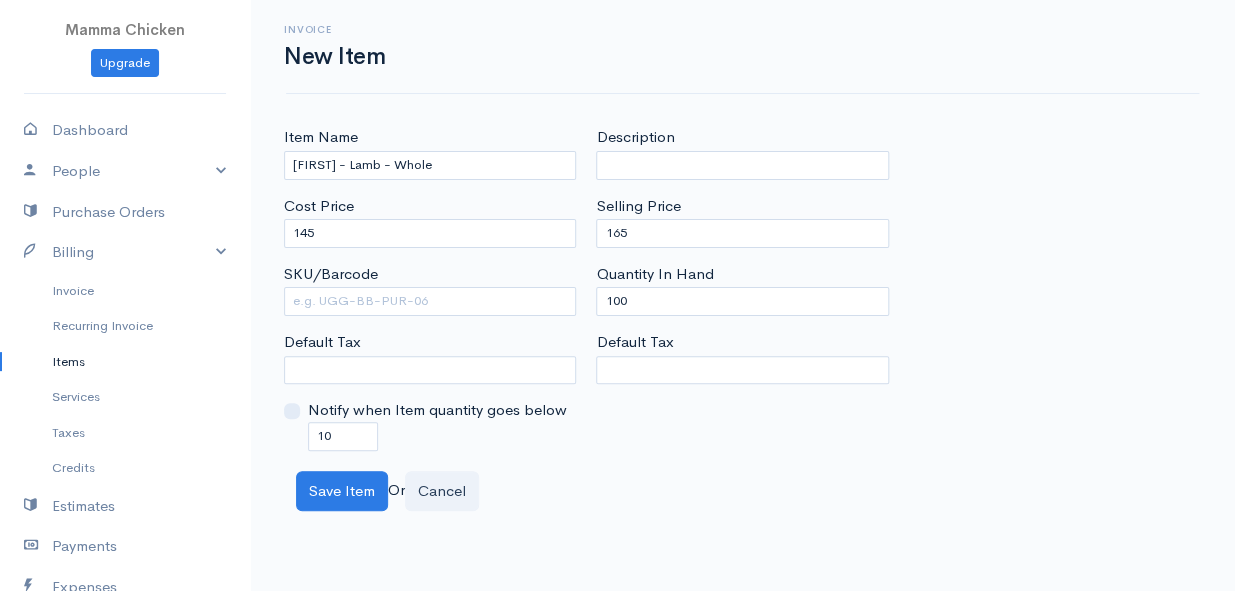 click on "Save Item   Or   Cancel" at bounding box center (742, 491) 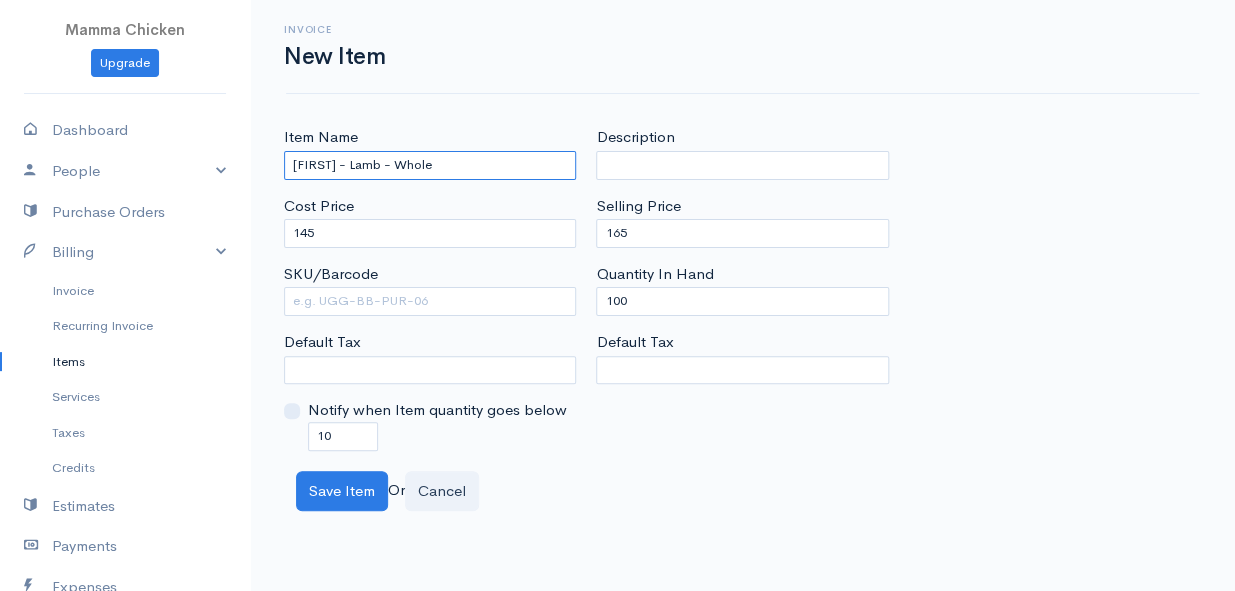 click on "[FIRST] - Lamb - Whole" at bounding box center (430, 165) 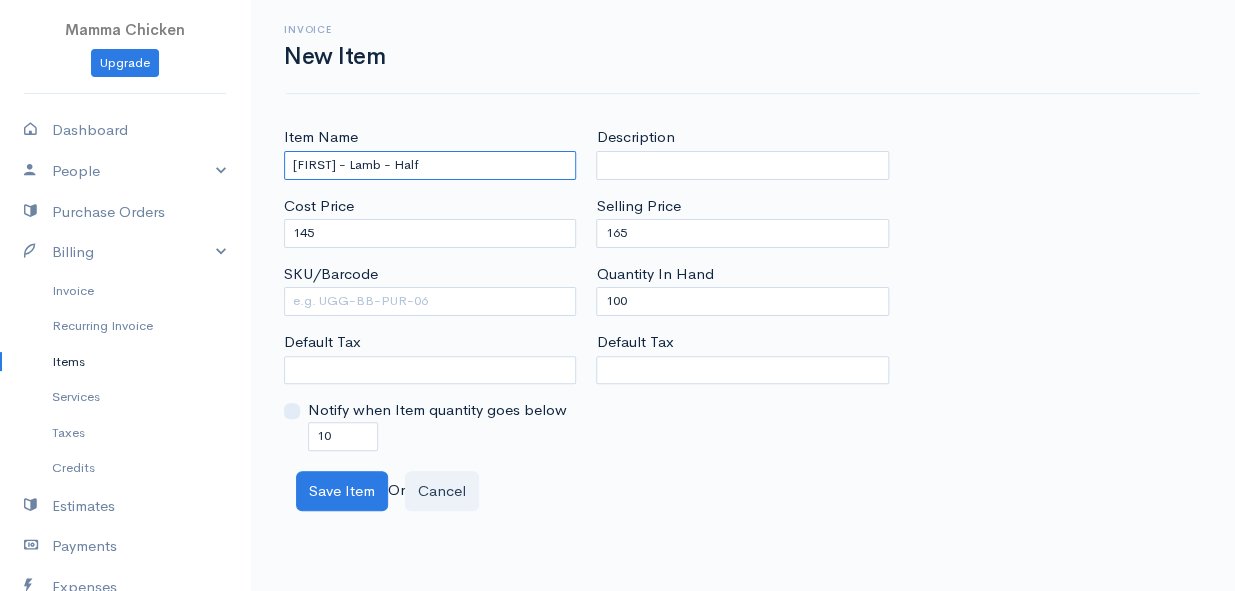 type on "[FIRST] - Lamb - Half" 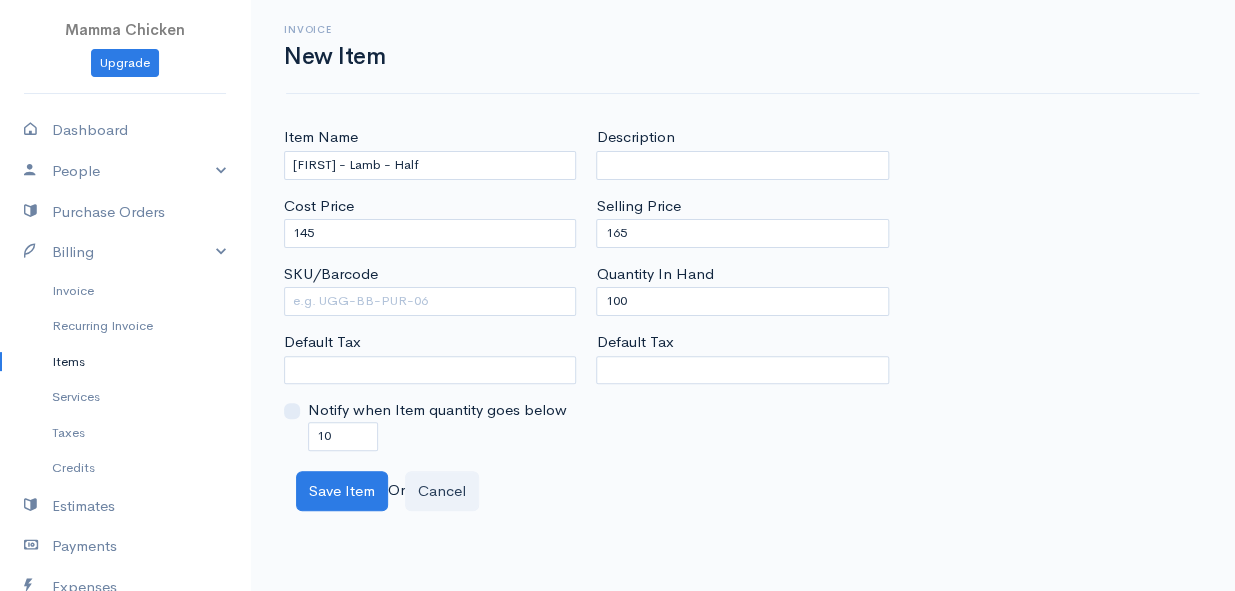 click on "Item Name [FIRST] - Lamb - Half Cost Price 145 SKU/Barcode Default Tax Notify when Item quantity goes below 10 Description Selling Price 165 Quantity In Hand 100 Default Tax" at bounding box center (742, 288) 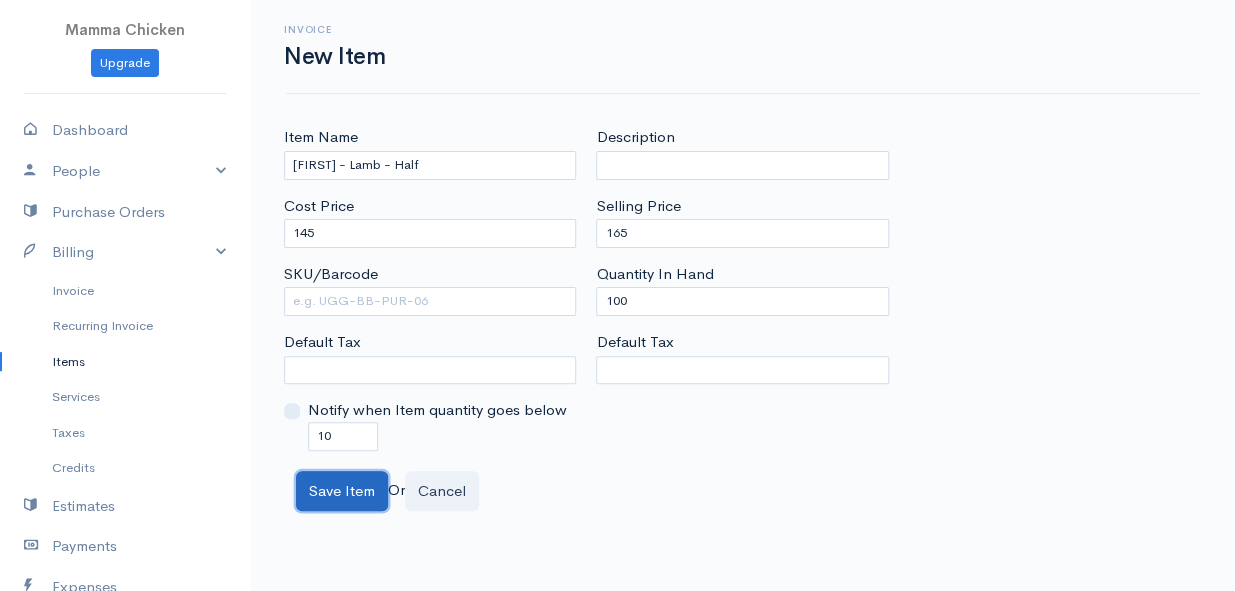 click on "Save Item" at bounding box center (342, 491) 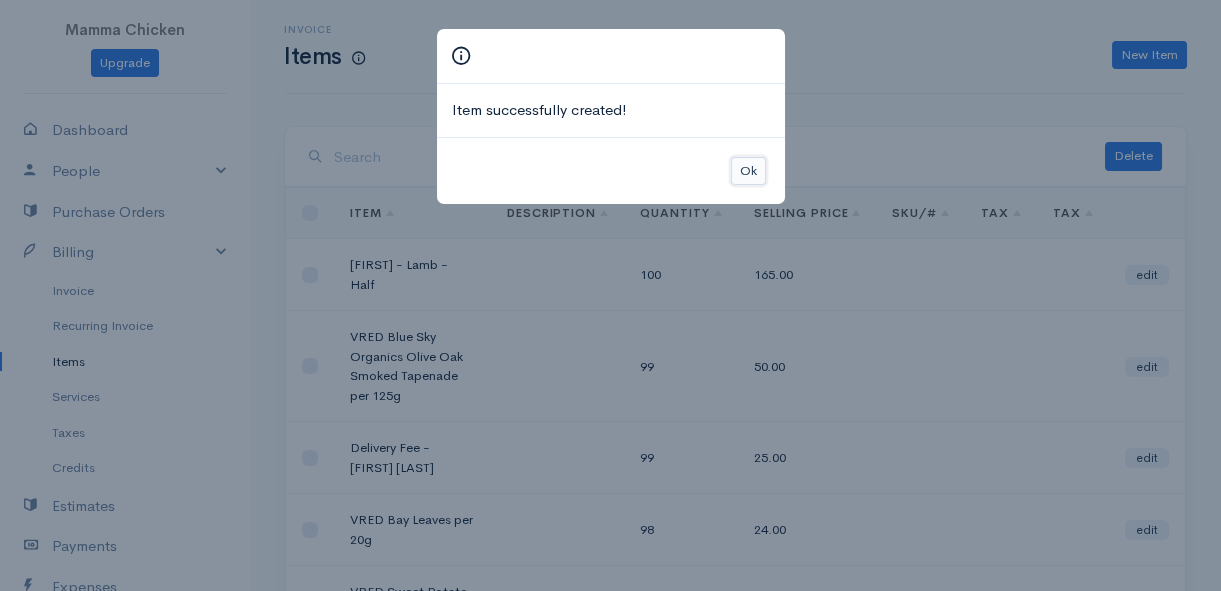 click on "Ok" at bounding box center (748, 171) 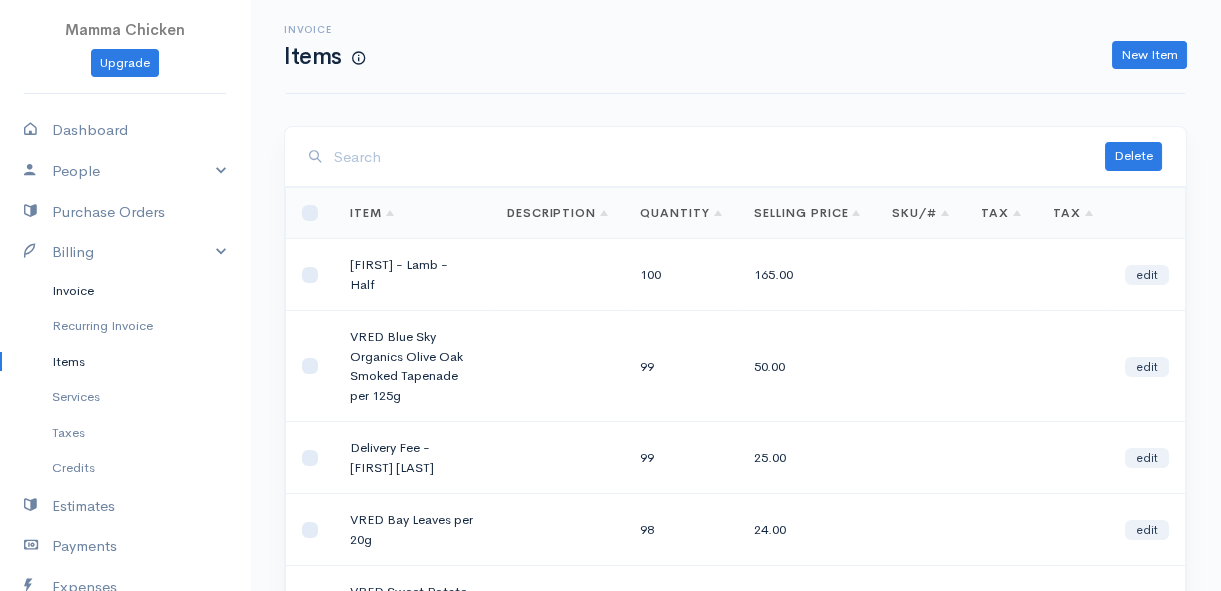 click on "Invoice" at bounding box center [125, 291] 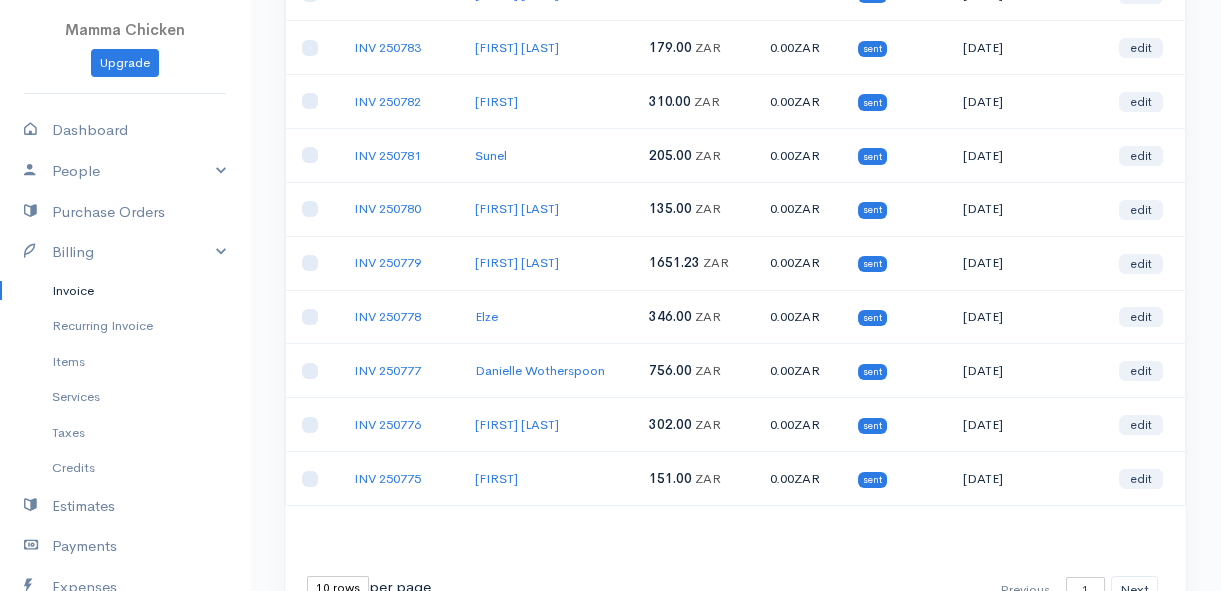 scroll, scrollTop: 363, scrollLeft: 0, axis: vertical 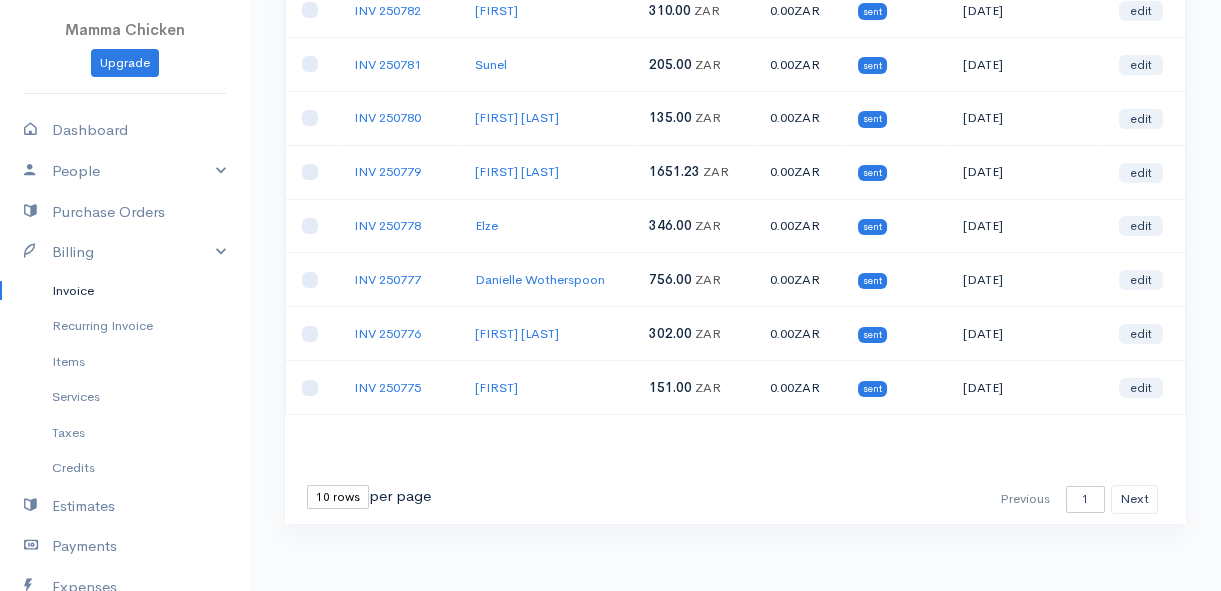 click on "10 rows 25 rows 50 rows" at bounding box center [338, 497] 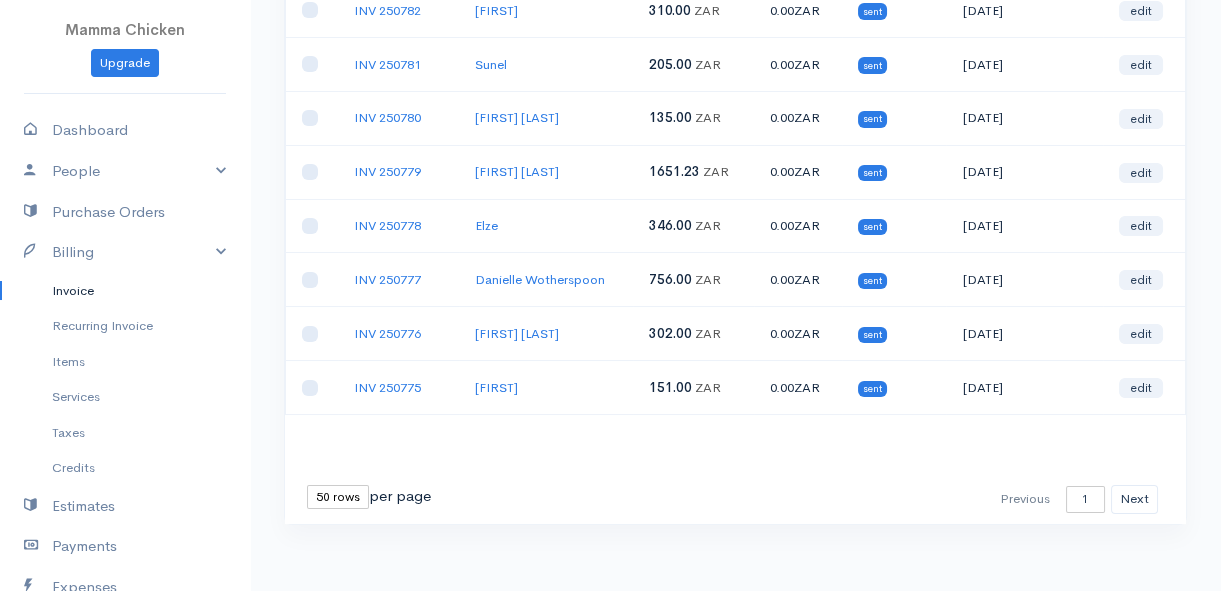 click on "10 rows 25 rows 50 rows" at bounding box center [338, 497] 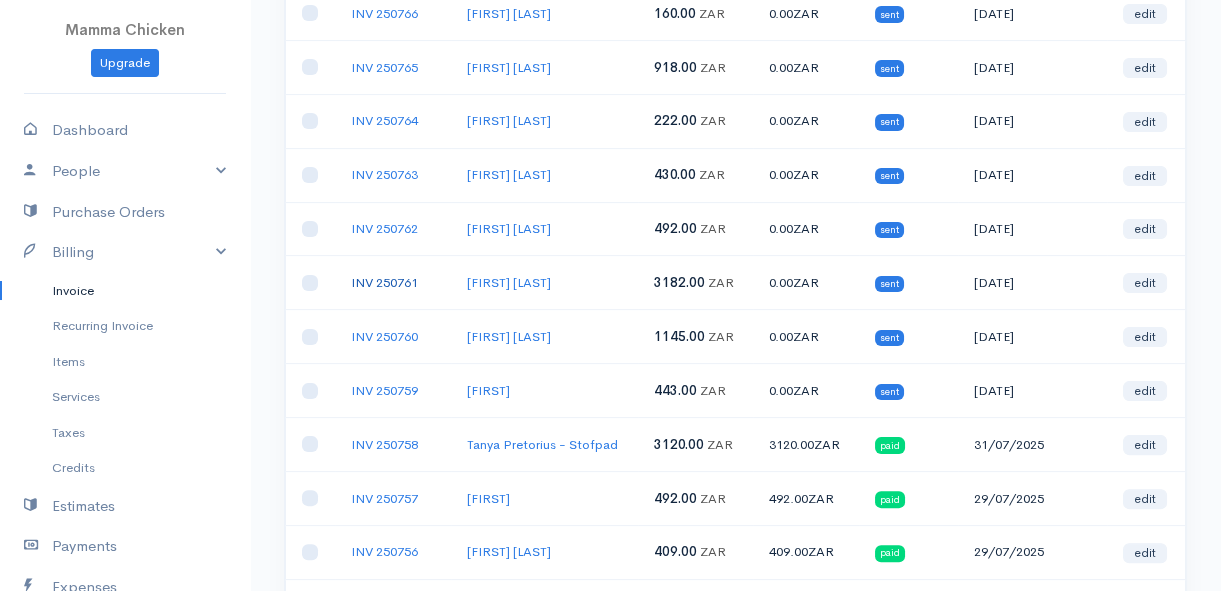 scroll, scrollTop: 1131, scrollLeft: 0, axis: vertical 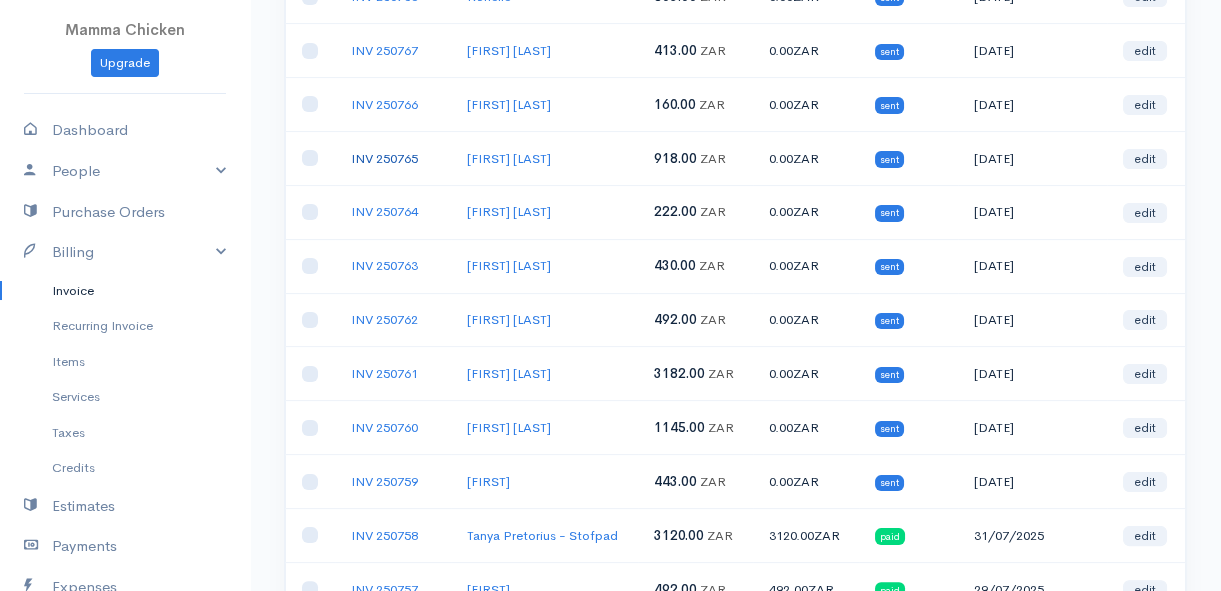 click on "INV 250765" at bounding box center [384, 158] 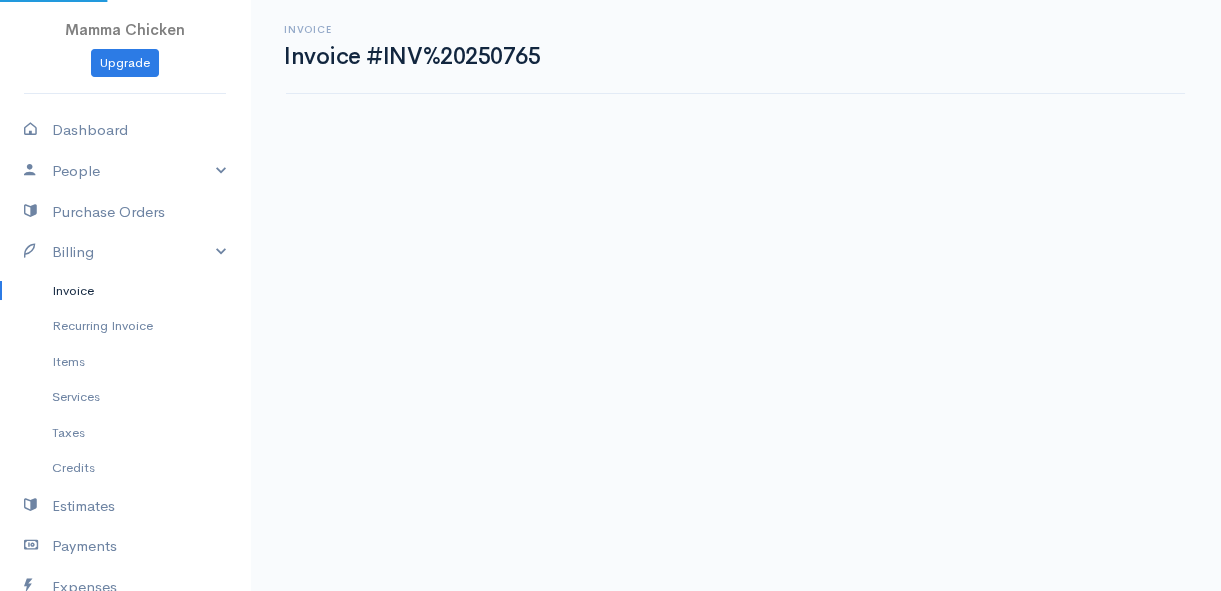 scroll, scrollTop: 0, scrollLeft: 0, axis: both 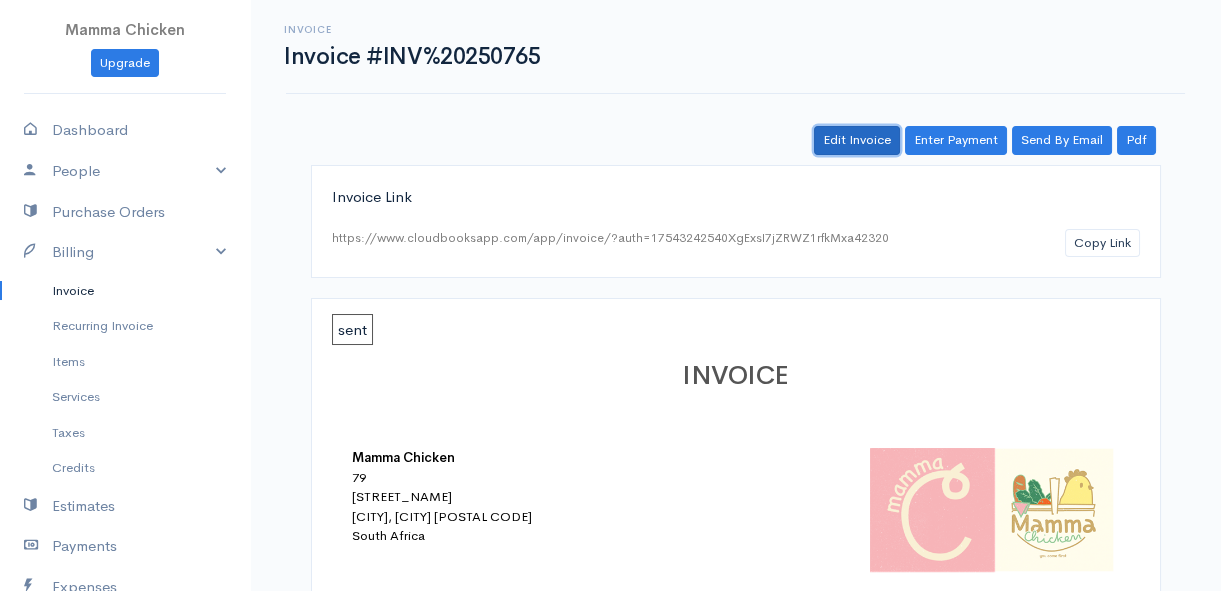 click on "Edit Invoice" at bounding box center [857, 140] 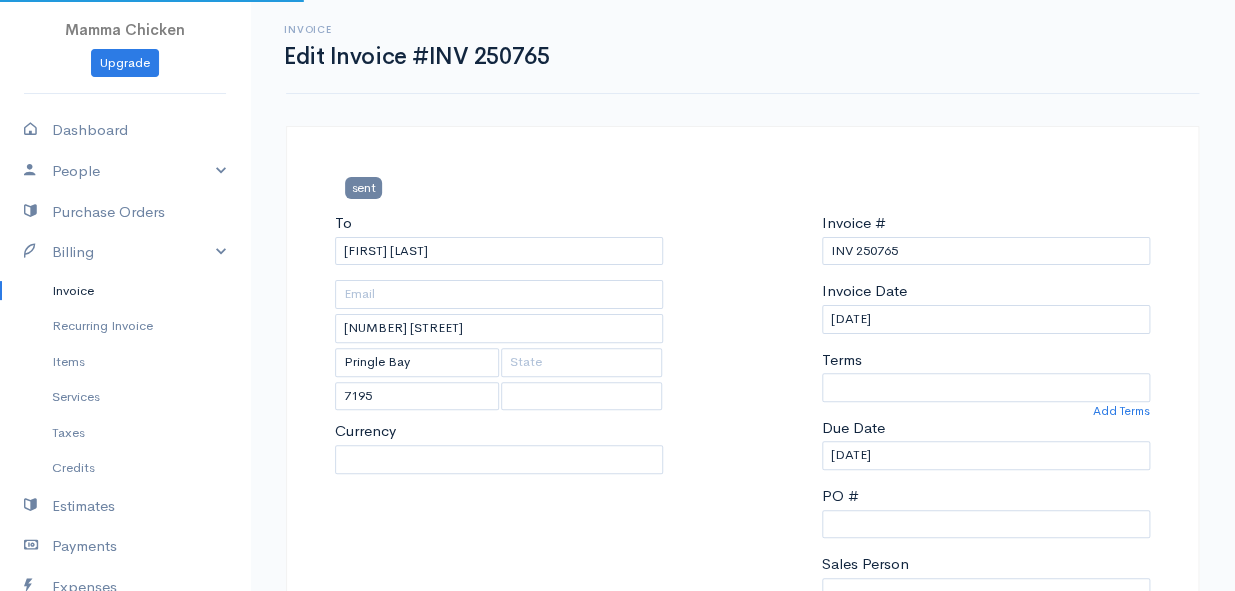 select 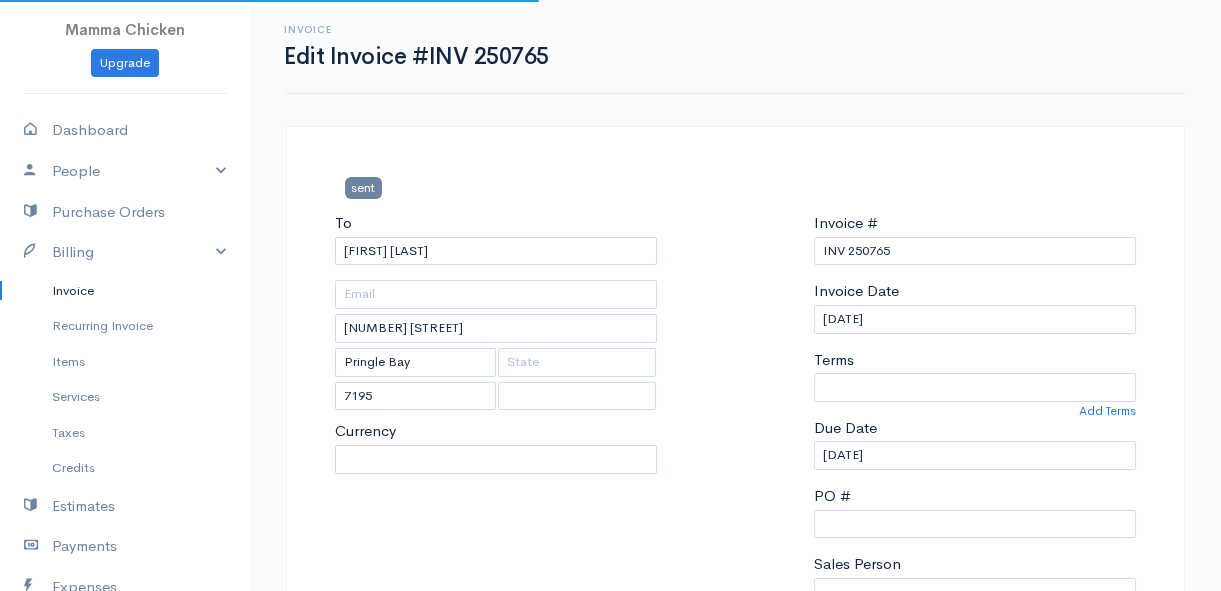 select on "South Africa" 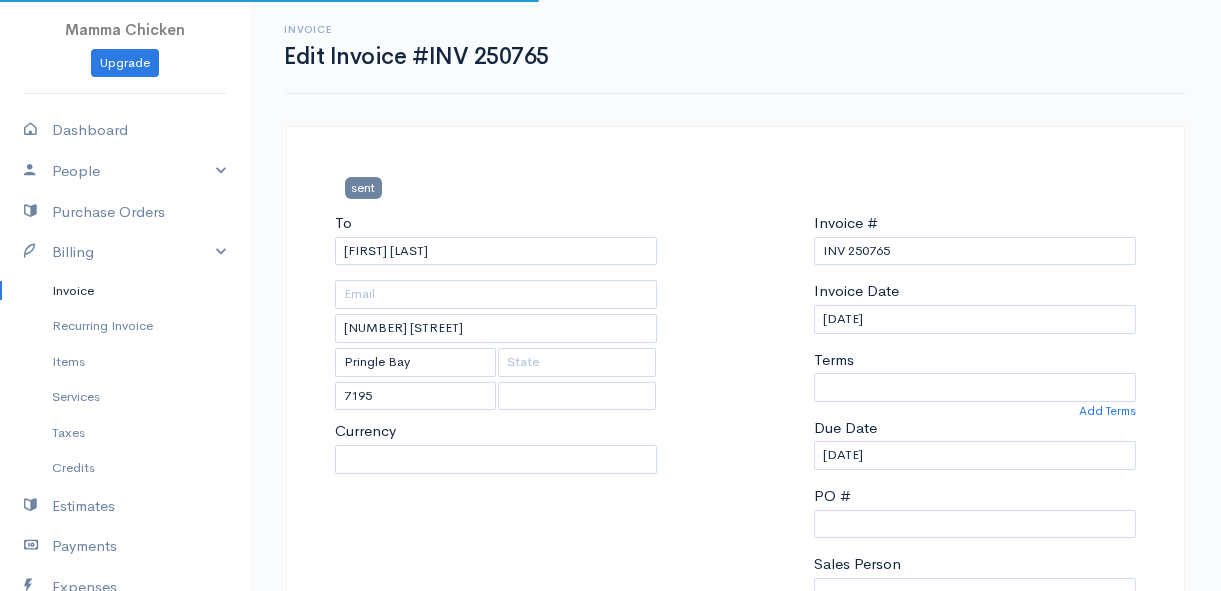 select on "ZAR" 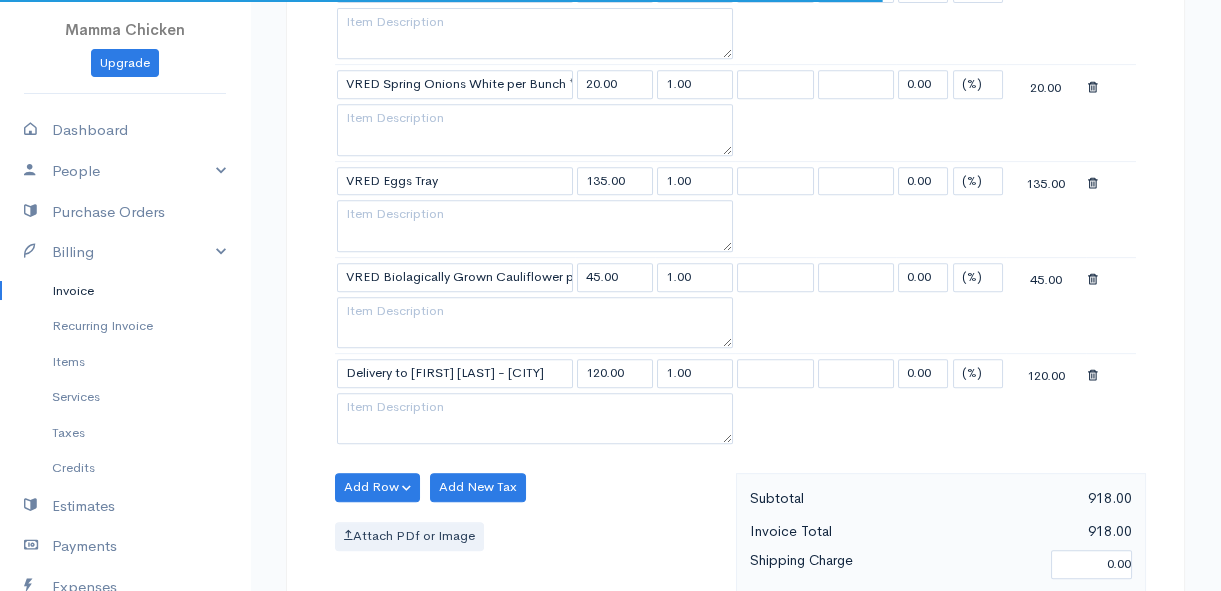 scroll, scrollTop: 1818, scrollLeft: 0, axis: vertical 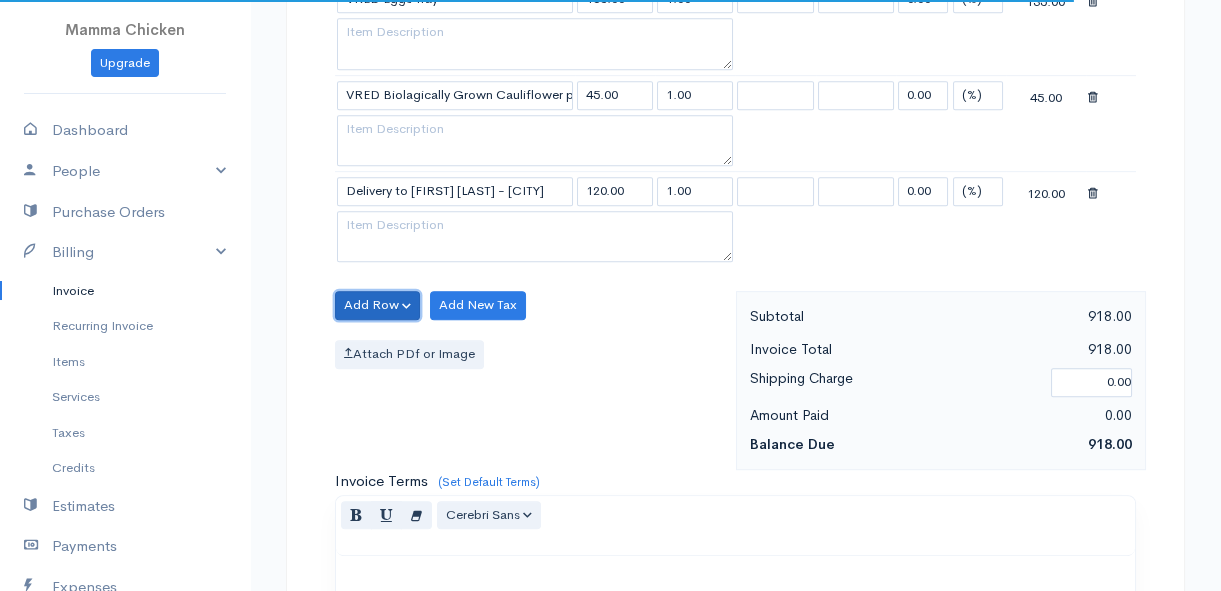 click on "Add Row" at bounding box center [377, 305] 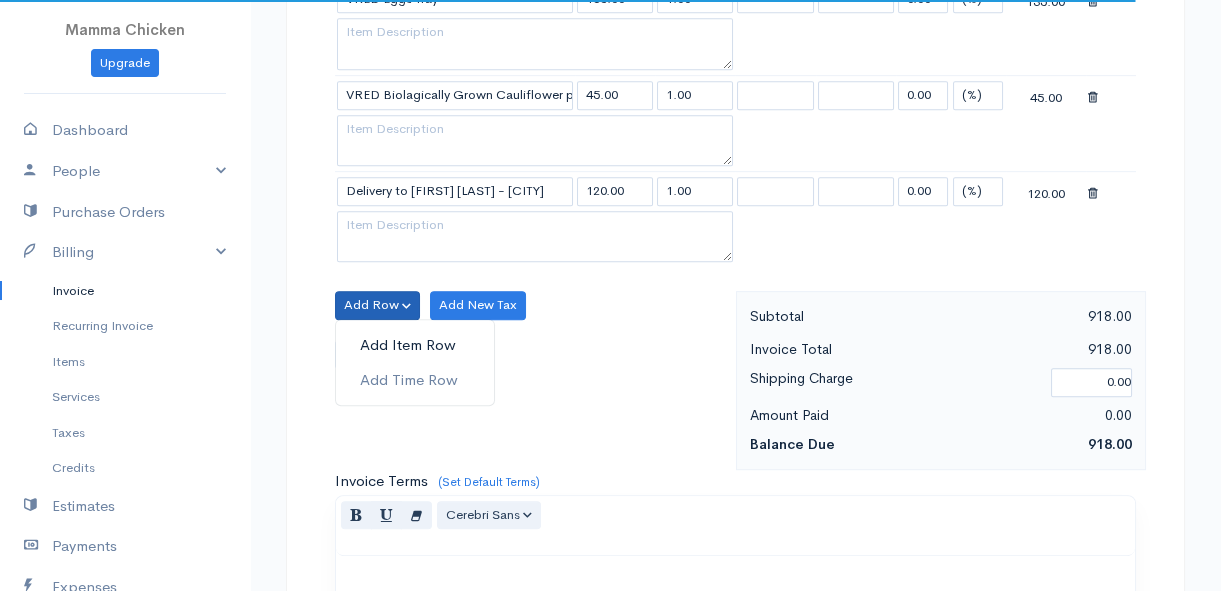 click on "Add Item Row" at bounding box center [415, 345] 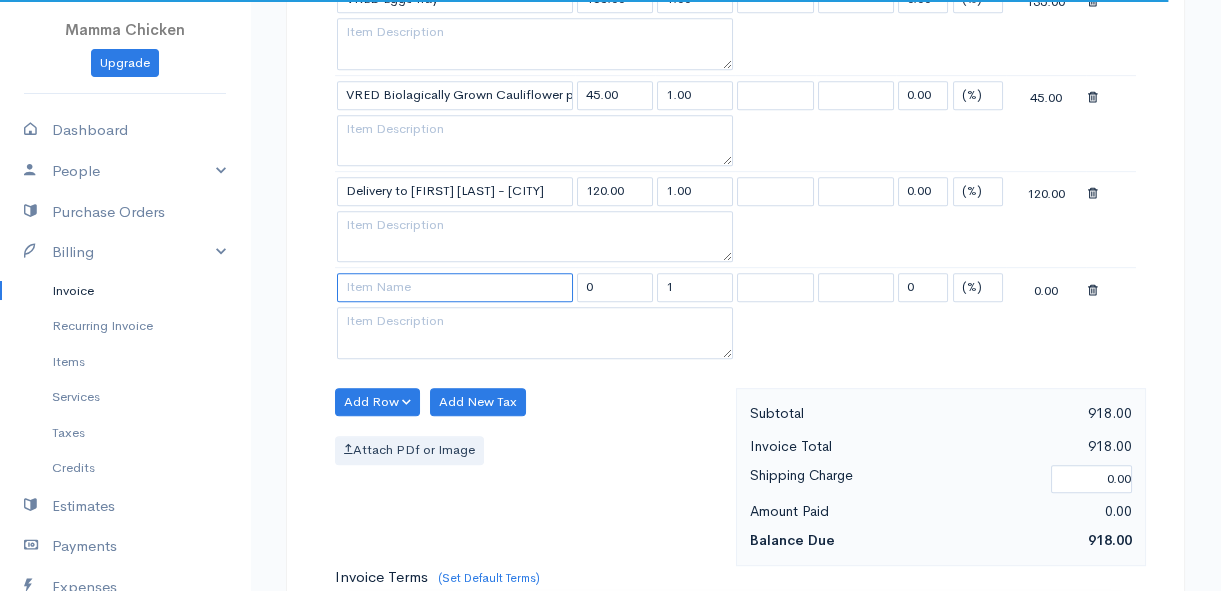 click at bounding box center (455, 287) 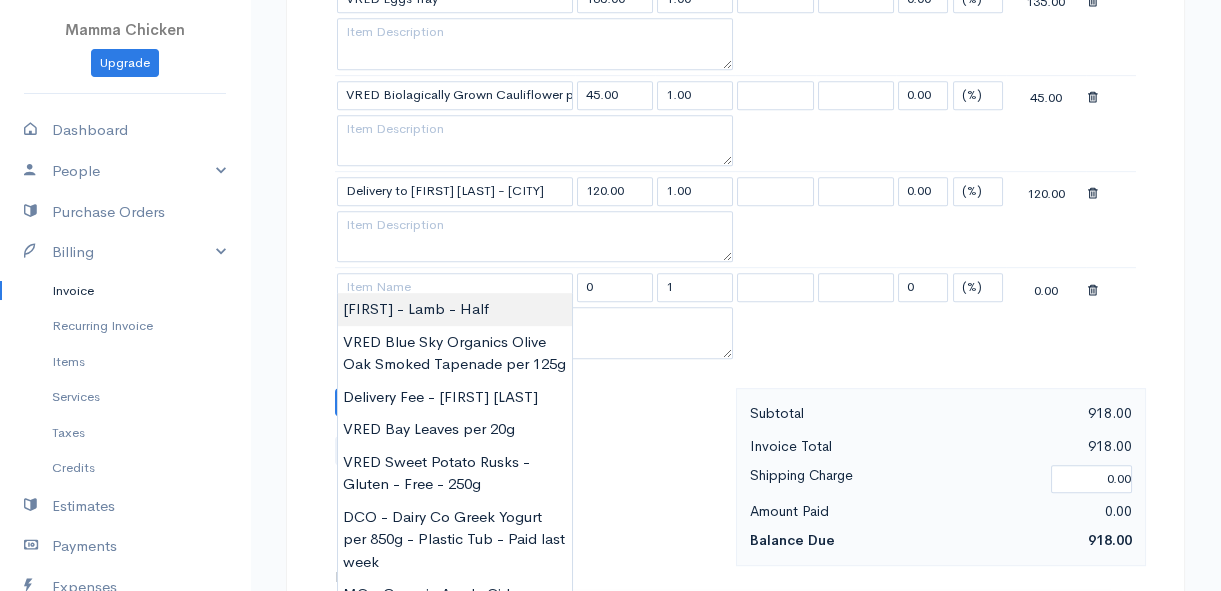 type on "[FIRST] - Lamb - Half" 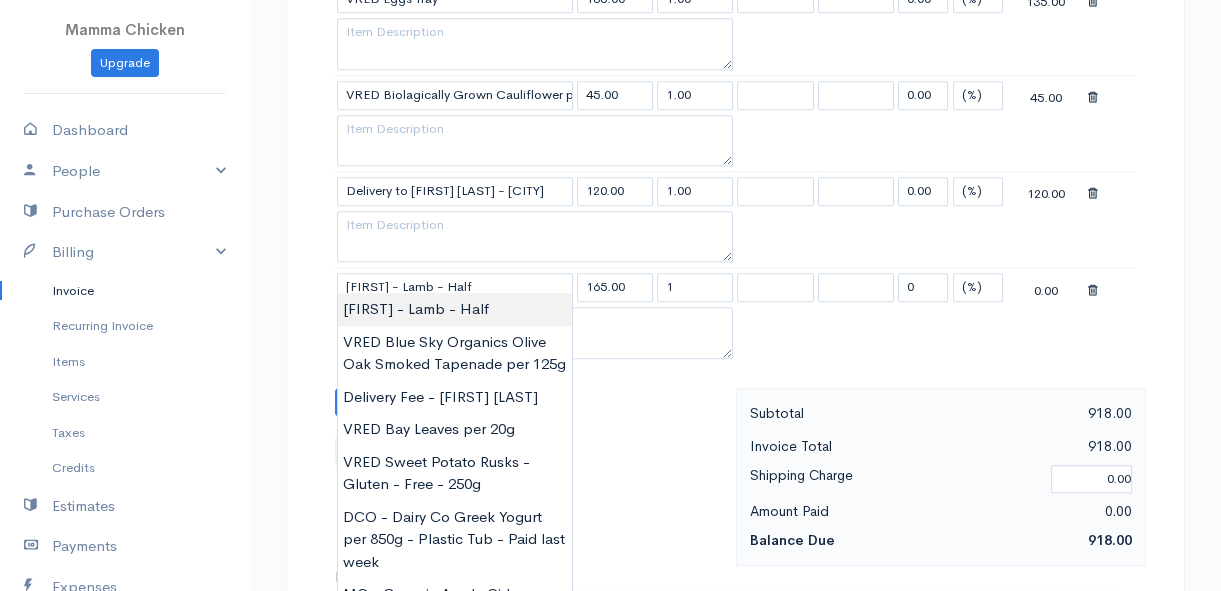 click on "sent To [FIRST] [LAST] [NUMBER] [STREET], [CITY] [CITY] [POSTAL CODE] [Choose Country] United States Canada United Kingdom Afghanistan Chad" at bounding box center (610, -280) 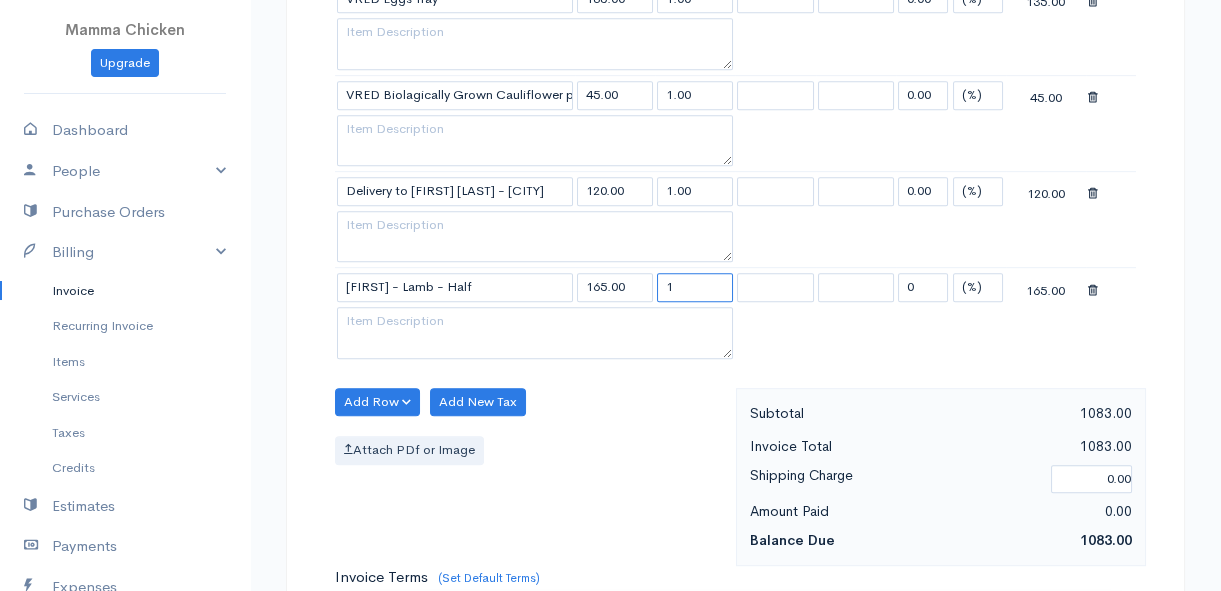 drag, startPoint x: 689, startPoint y: 277, endPoint x: 660, endPoint y: 277, distance: 29 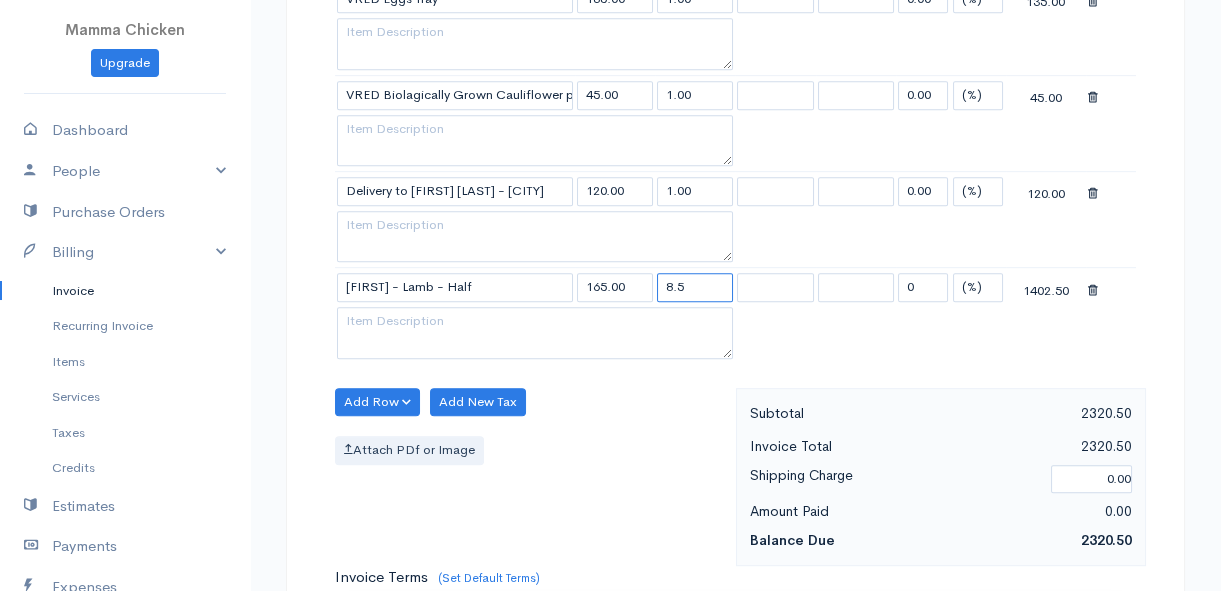 type on "8.5" 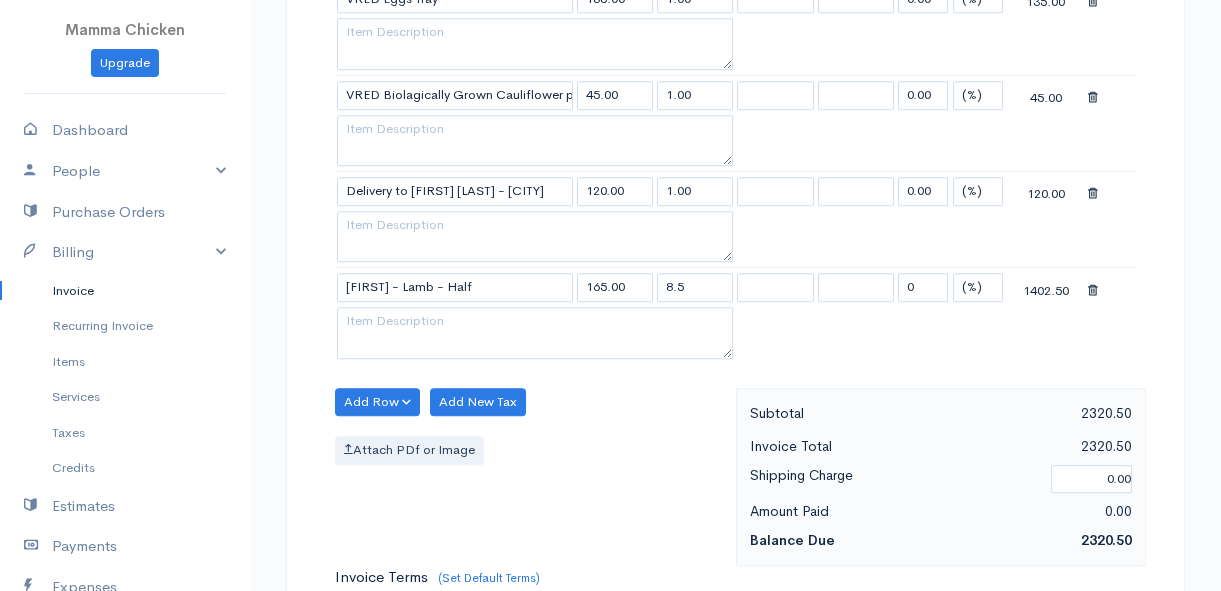 click on "Item Rate Qty Tax Tax Discount Total S-VRED Biologically Grown Guavas 600g punnet 38.00 1.00 0.00 (%) Flat 38.00 S-VRED Turmerc per 100g 35.00 1.00 0.00 (%) Flat 35.00 VRED Biologically Grown Ginger per 200g 58.00 1.00 0.00 (%) Flat 58.00 VRED Lemons per kg 32.00 1.00 0.00 (%) Flat 32.00 VRED Broccolette per 200g 44.00 2.00 0.00 (%) Flat 88.00 VRED Organic Naartjies per kg 42.00 1.00 0.00 (%) Flat 42.00 DCO - Kefir Raw per L 70.00 1.00 0.00 (%) Flat 70.00 VRED Sweet Potato Rusks - Gluten - Free - 250g 98.00 1.00 0.00 (%) Flat 98.00 E-VRED Sauce Pesto with Basil Organic - 180g Jar 110.00 1.00 0.00 (%) Flat 110.00 VRED Spinach - Swiss Chard - per 250g 27.00 1.00 0.00 (%) Flat 27.00 VRED Spring Onions White per Bunch *Special* 20.00 1.00 0.00 (%) Flat 20.00 VRED Eggs Tray 135.00 1.00 0.00 (%) Flat 135.00 VRED Biolagically Grown Cauliflower per 500g 45.00 1.00 0.00 (%) Flat 45.00 Delivery to [FIRST] [LAST] - [CITY] 120.00 1.00 0.00 (%) Flat 120.00 [FIRST] - Lamb - Whole 165.00 8.5 0 (%) Flat 1402.50" at bounding box center [735, -382] 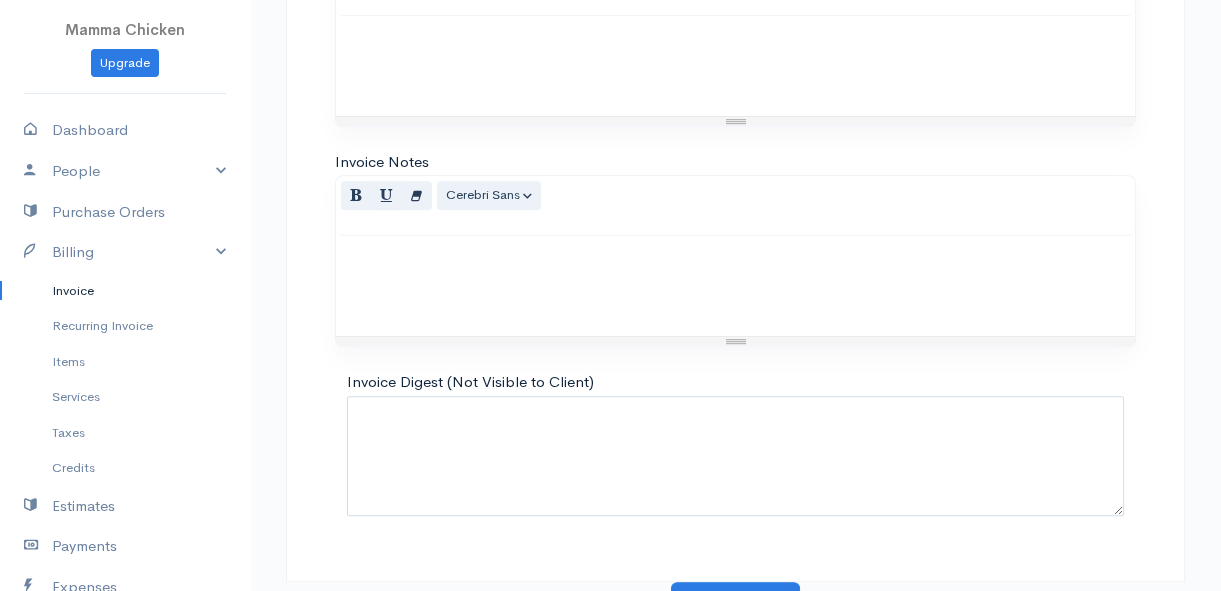 scroll, scrollTop: 2473, scrollLeft: 0, axis: vertical 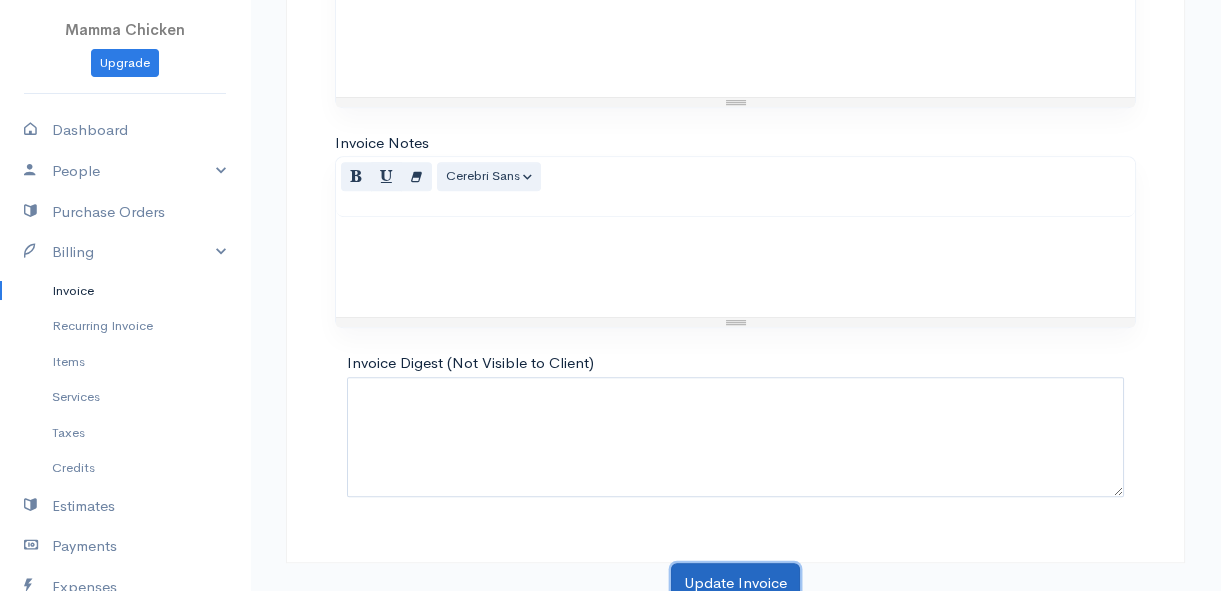 click on "Update Invoice" at bounding box center [735, 583] 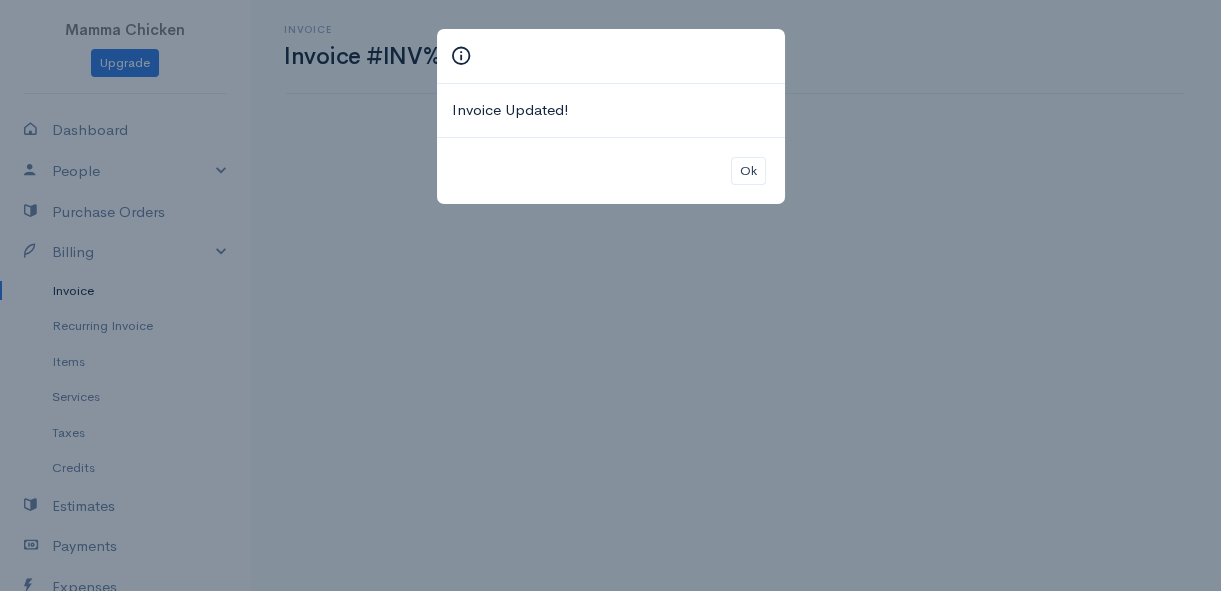 scroll, scrollTop: 0, scrollLeft: 0, axis: both 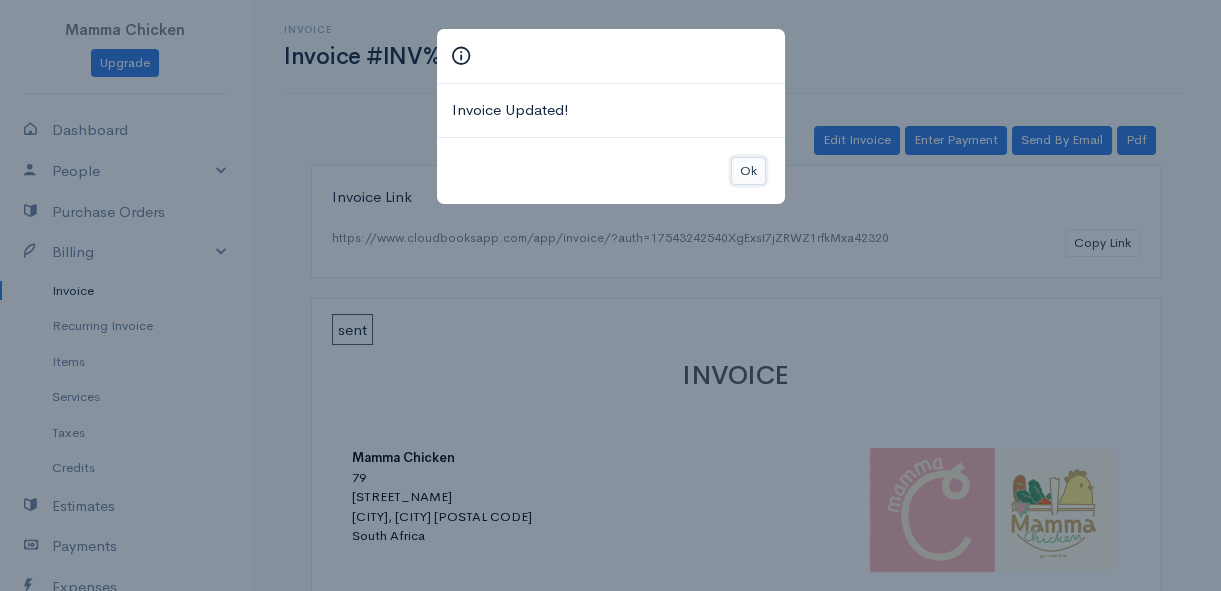 click on "Ok" at bounding box center (748, 171) 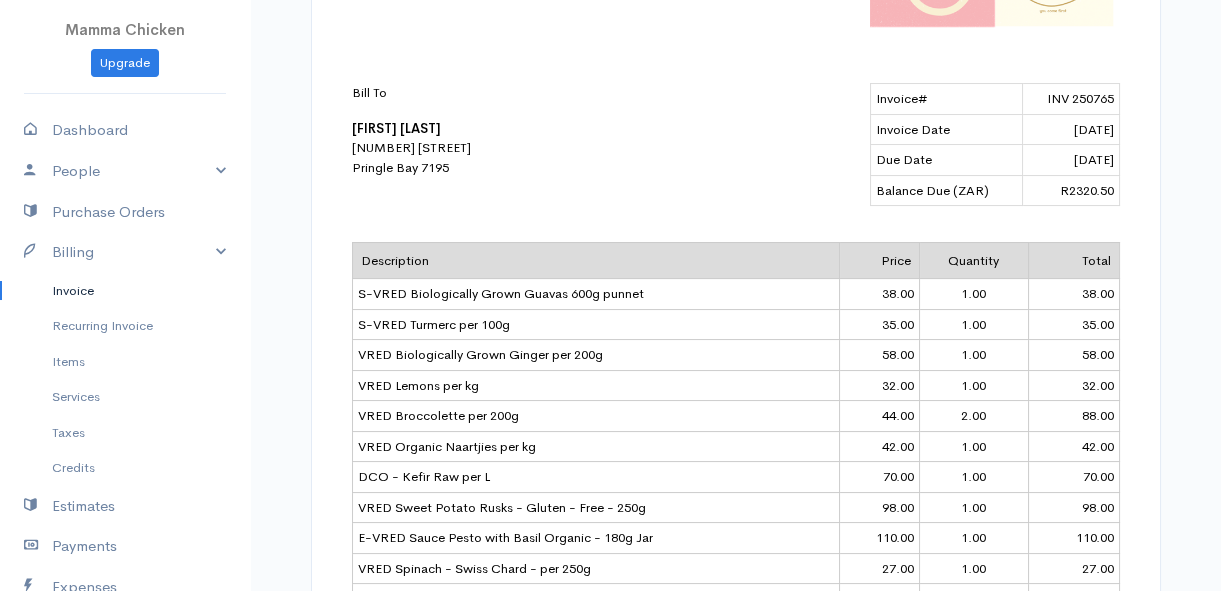 scroll, scrollTop: 0, scrollLeft: 0, axis: both 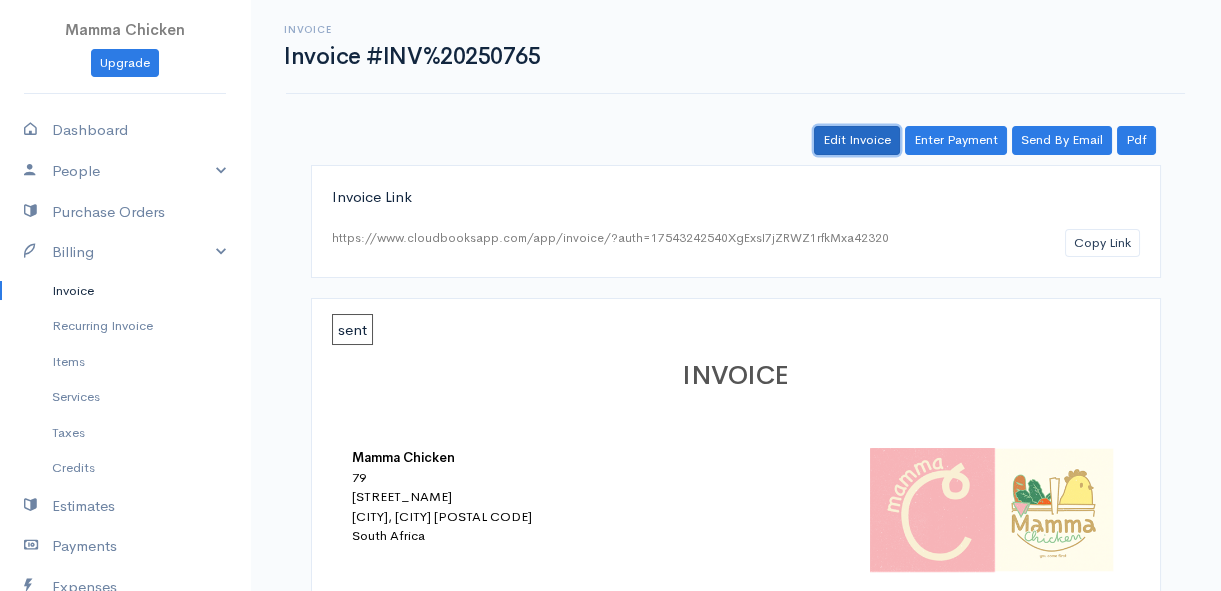 click on "Edit Invoice" at bounding box center [857, 140] 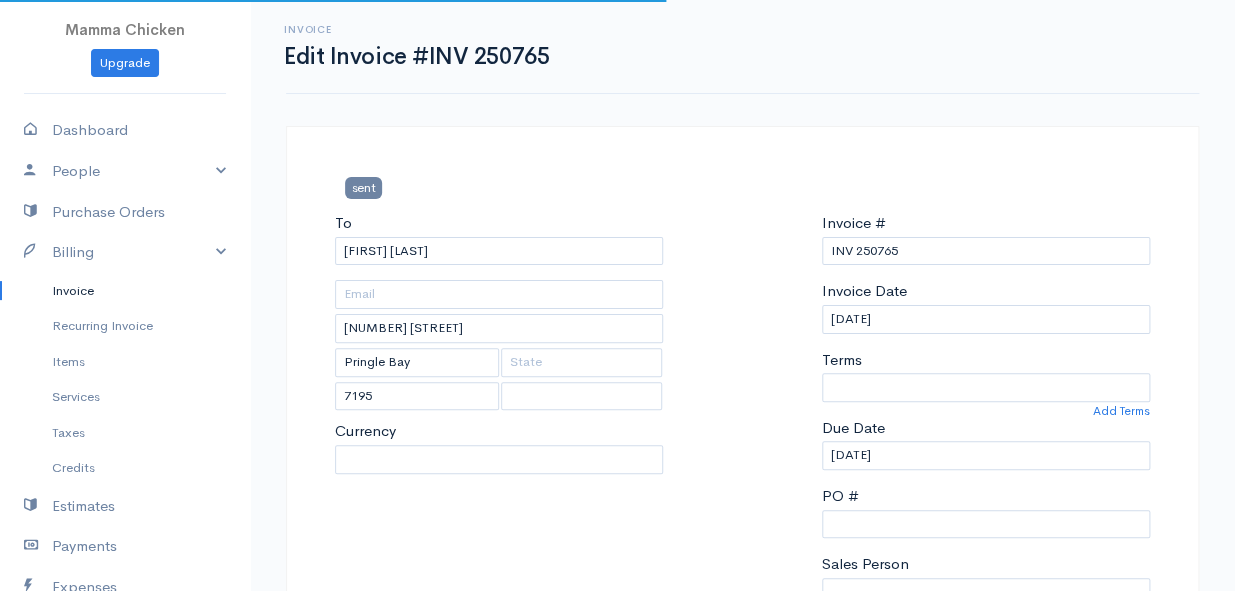 select 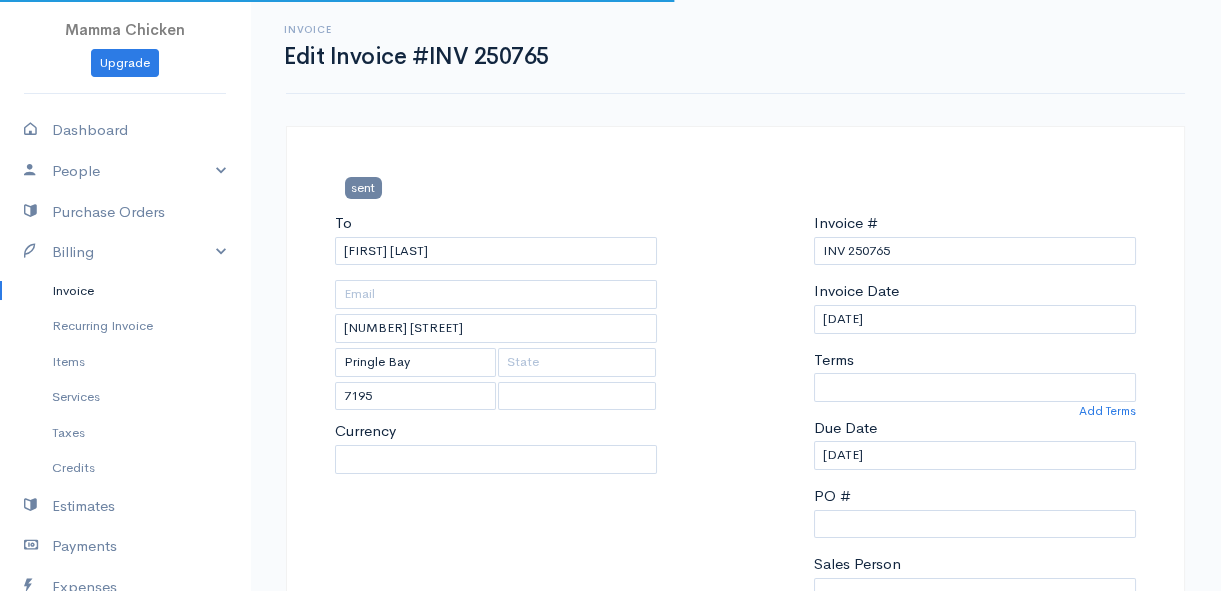 select on "South Africa" 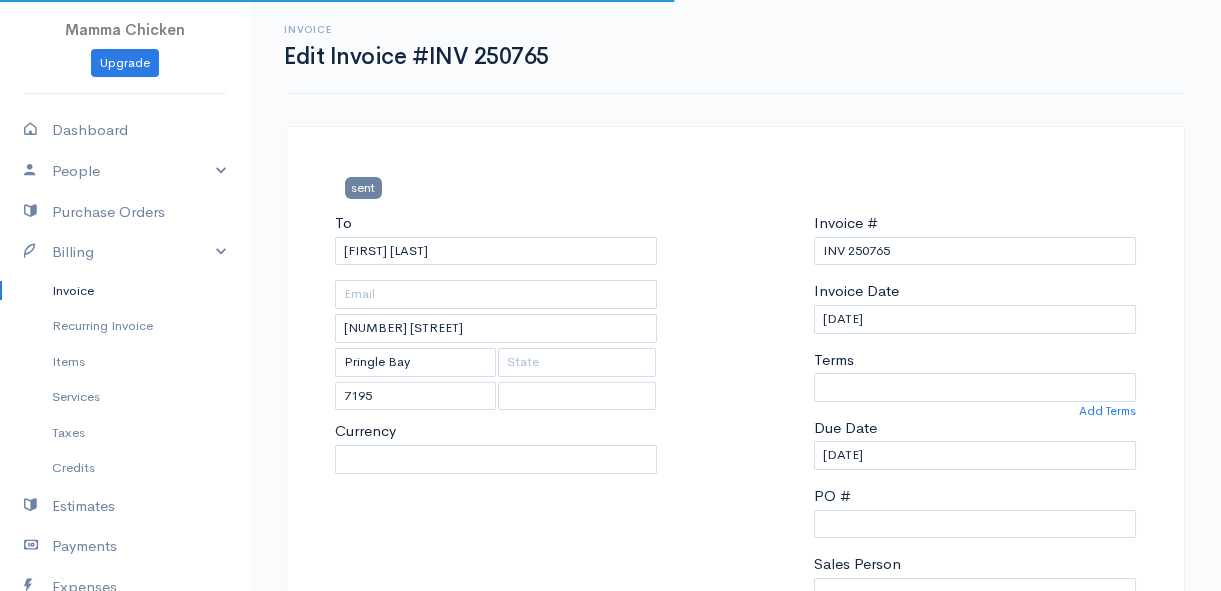 select on "ZAR" 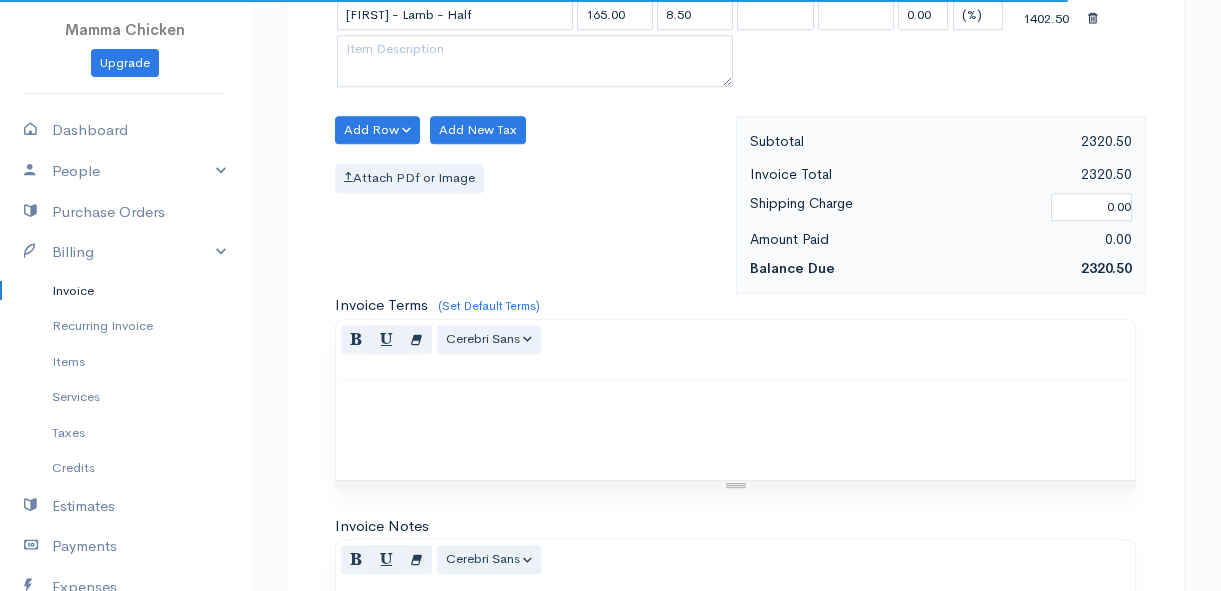 scroll, scrollTop: 2000, scrollLeft: 0, axis: vertical 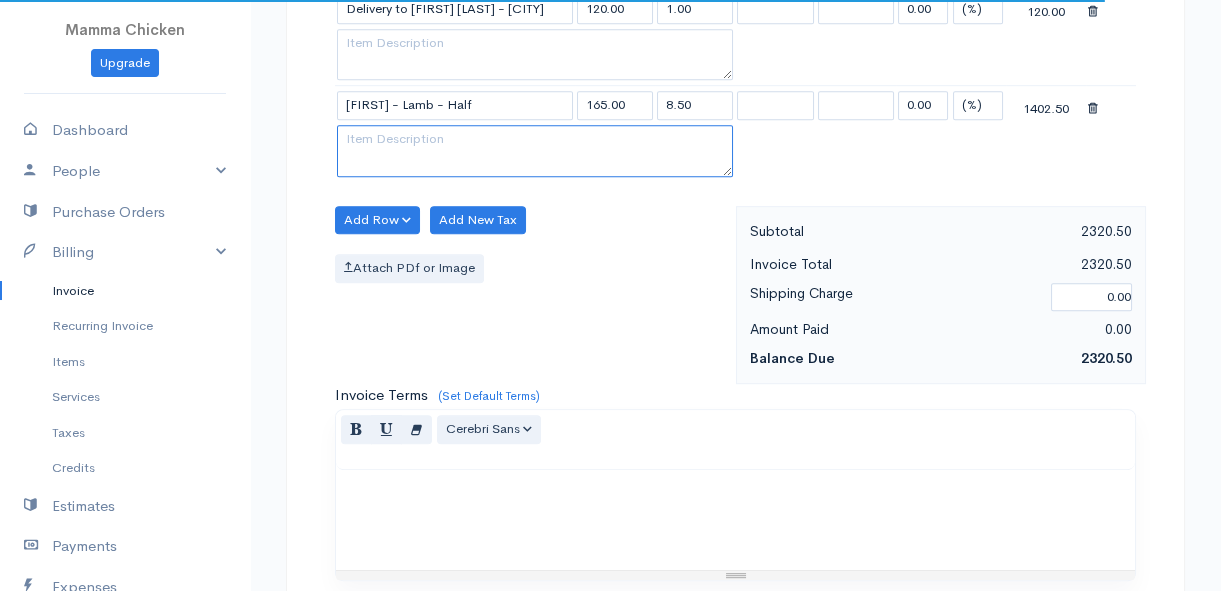click at bounding box center [535, 151] 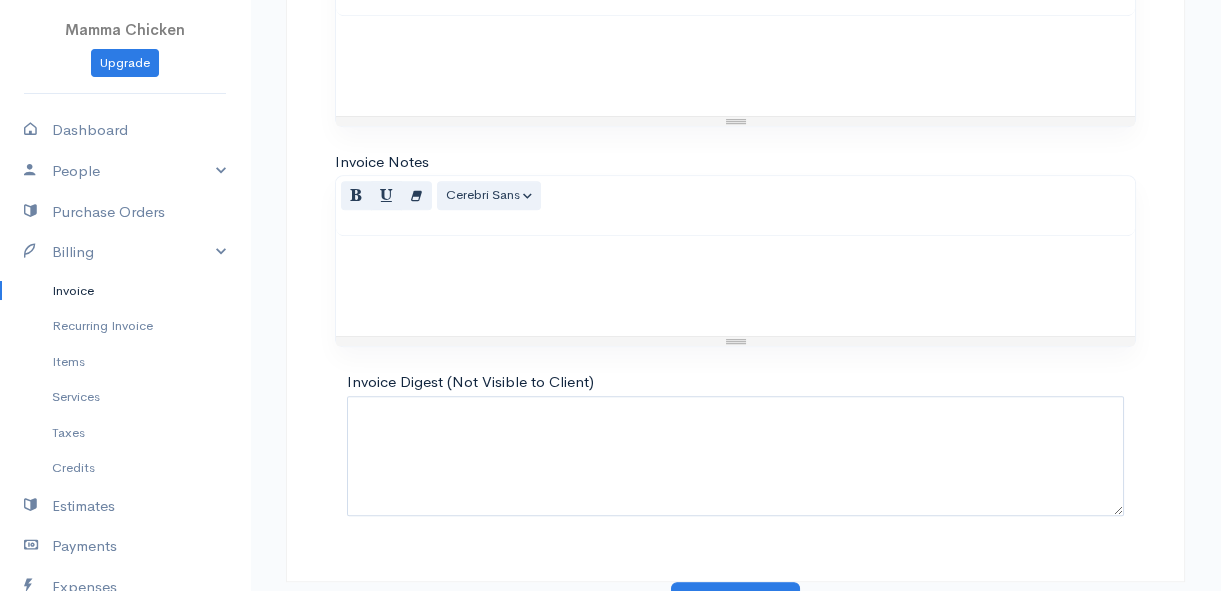 scroll, scrollTop: 2473, scrollLeft: 0, axis: vertical 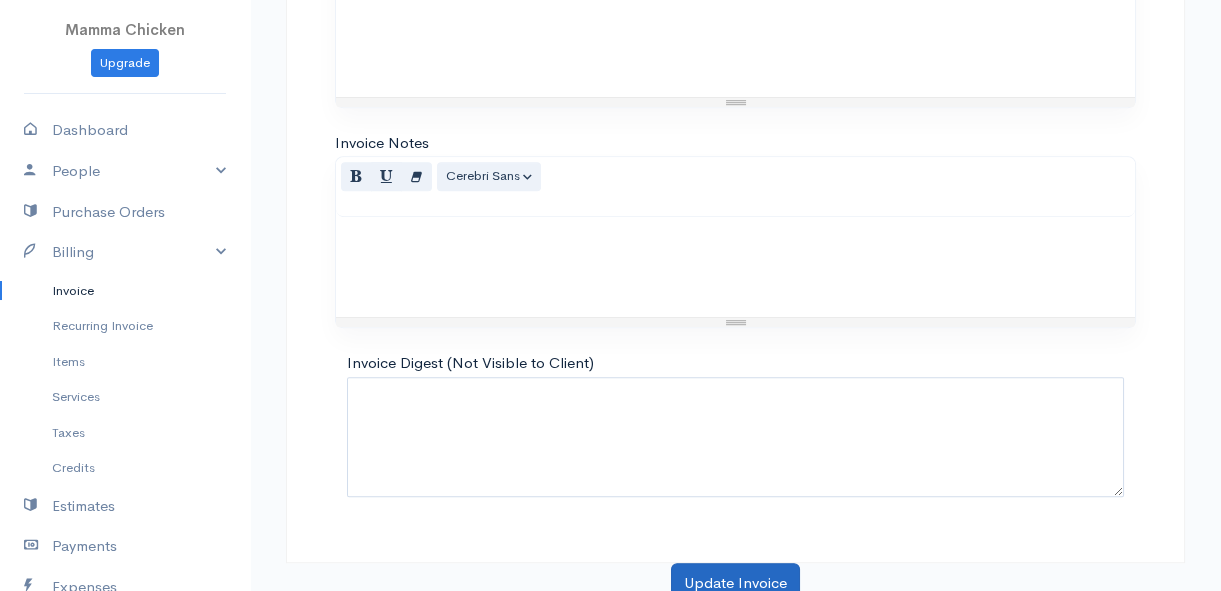 type on "1 off 8.5kg" 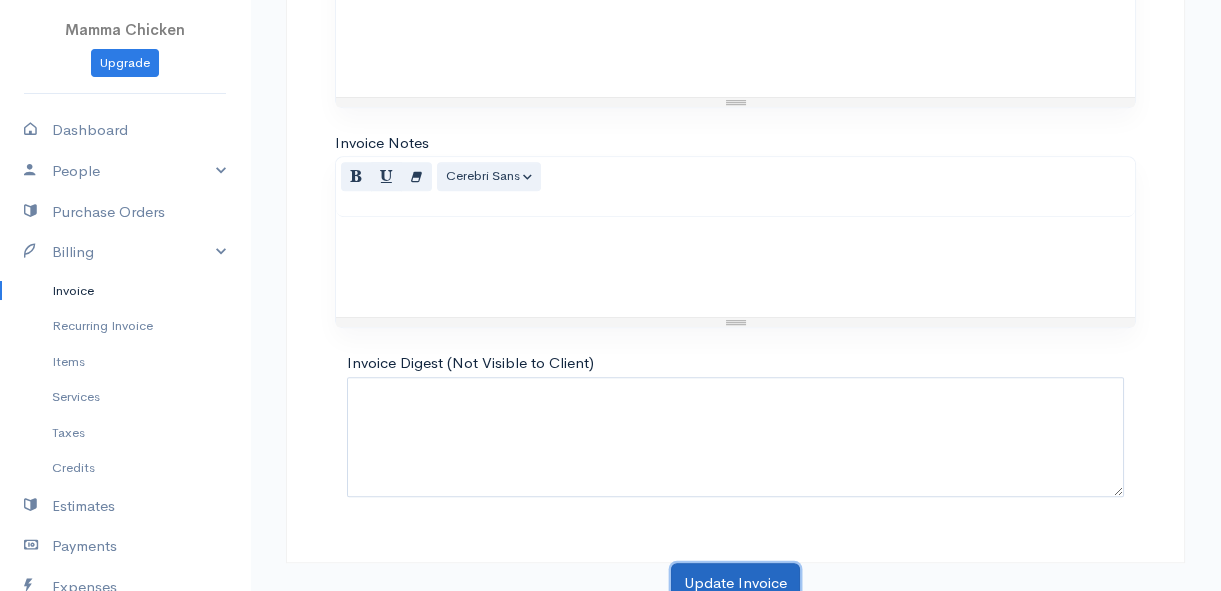click on "Update Invoice" at bounding box center [735, 583] 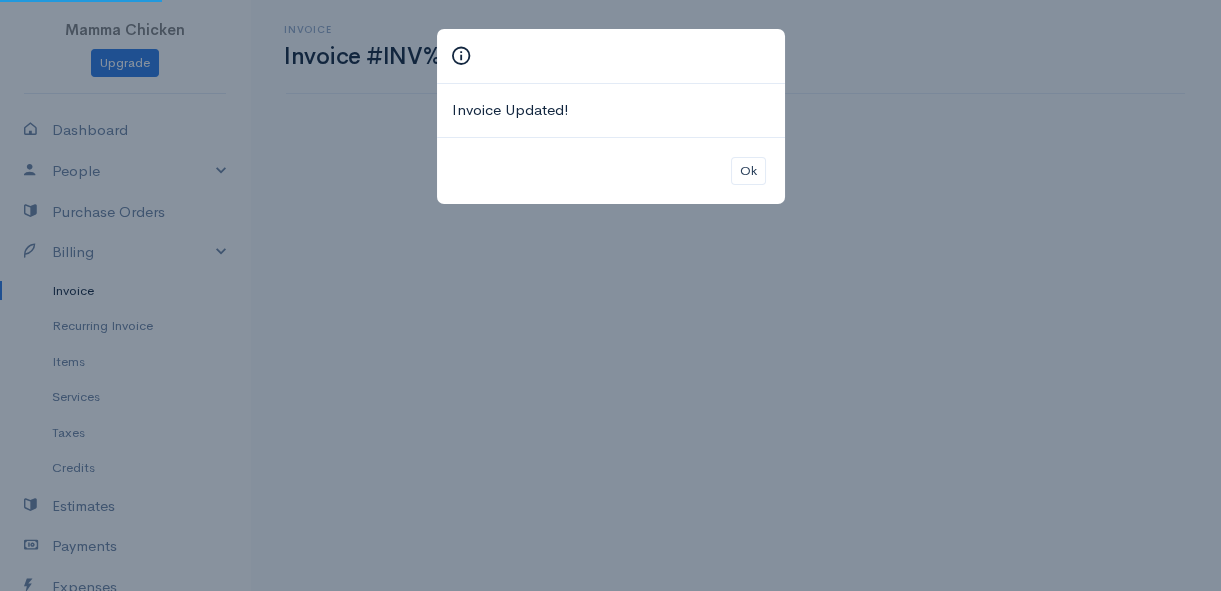 scroll, scrollTop: 0, scrollLeft: 0, axis: both 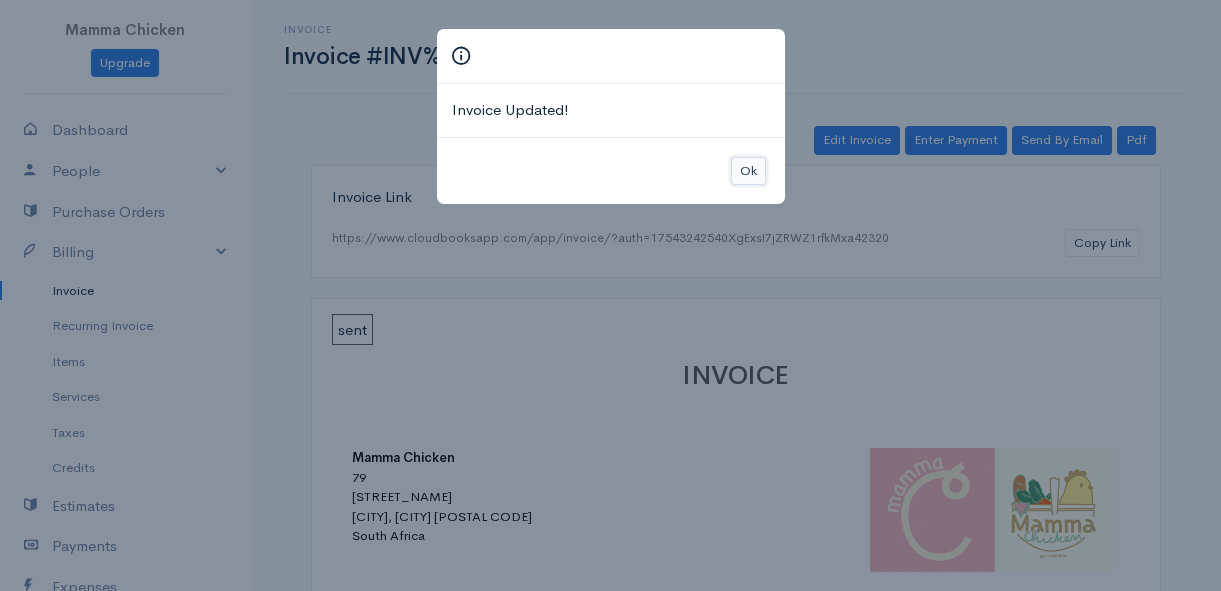 click on "Ok" at bounding box center (748, 171) 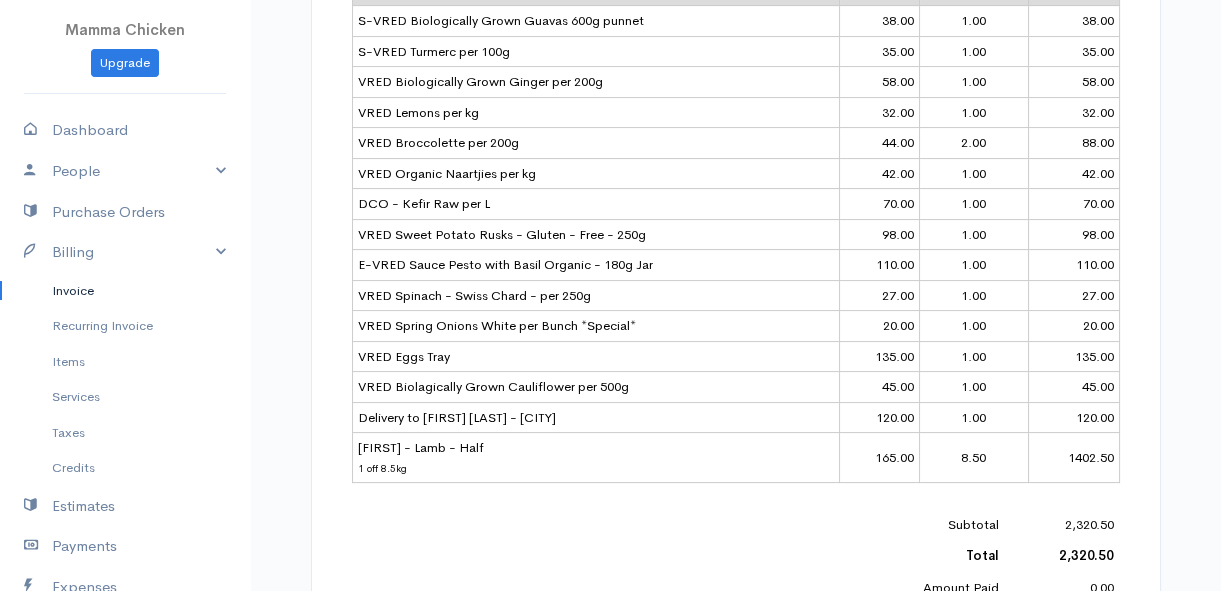 scroll, scrollTop: 0, scrollLeft: 0, axis: both 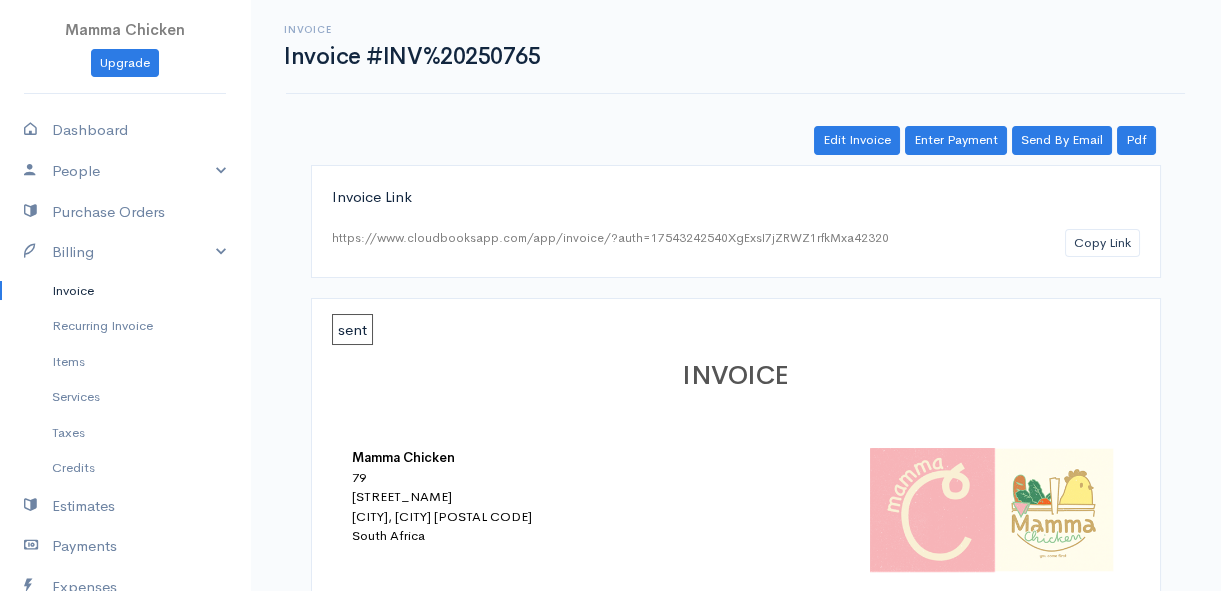 click on "Invoice" at bounding box center (125, 291) 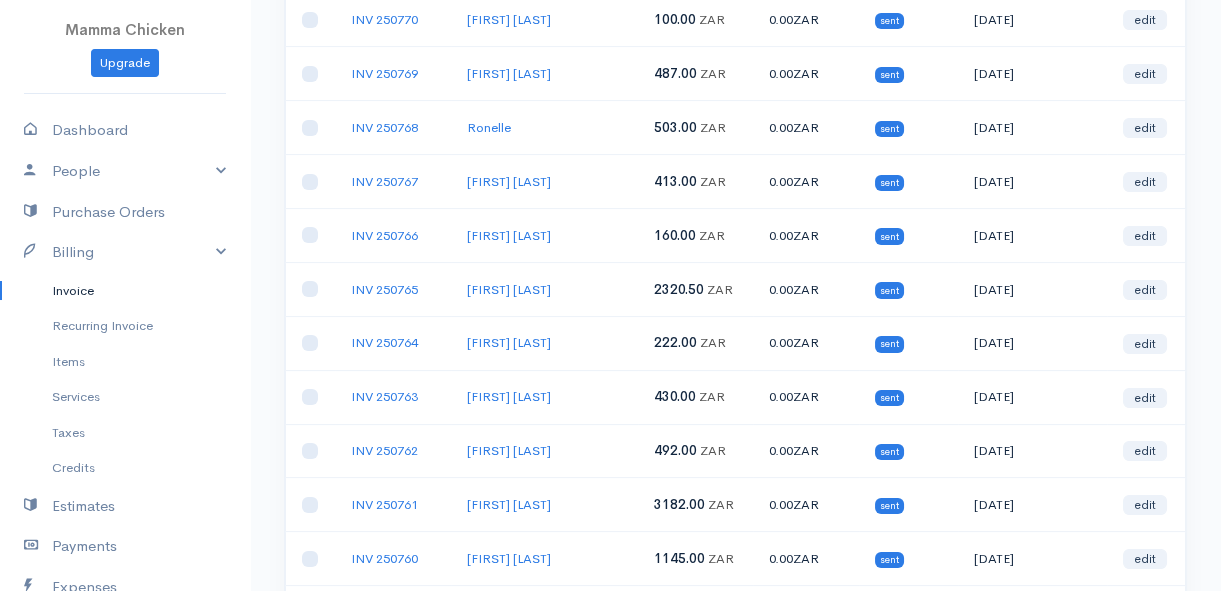 scroll, scrollTop: 1090, scrollLeft: 0, axis: vertical 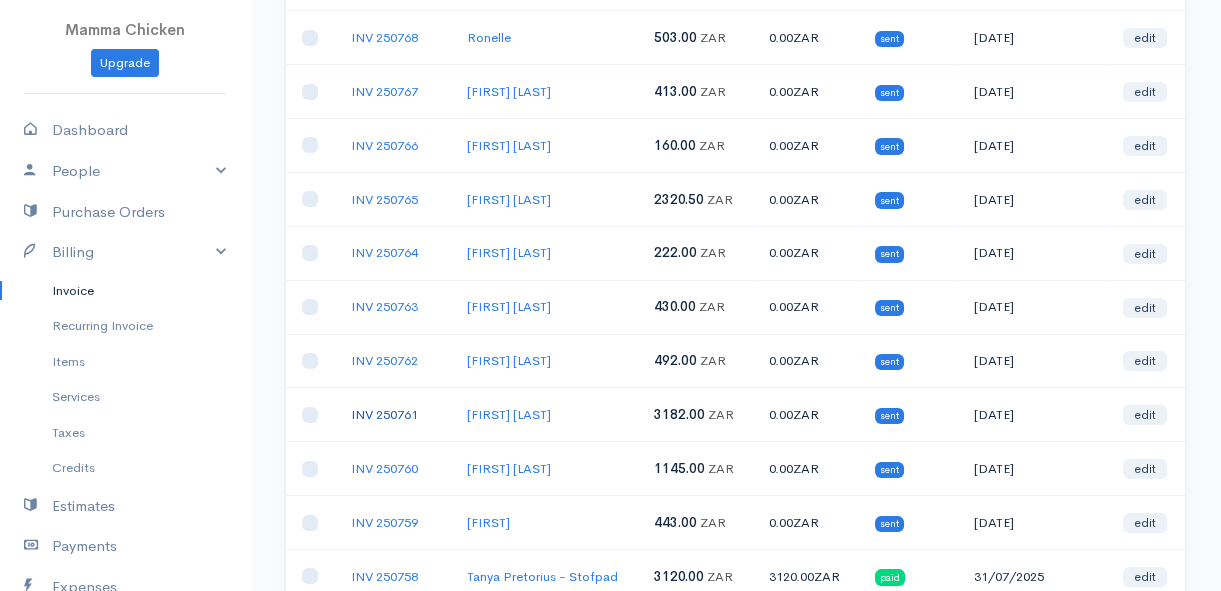 click on "INV 250761" at bounding box center [384, 414] 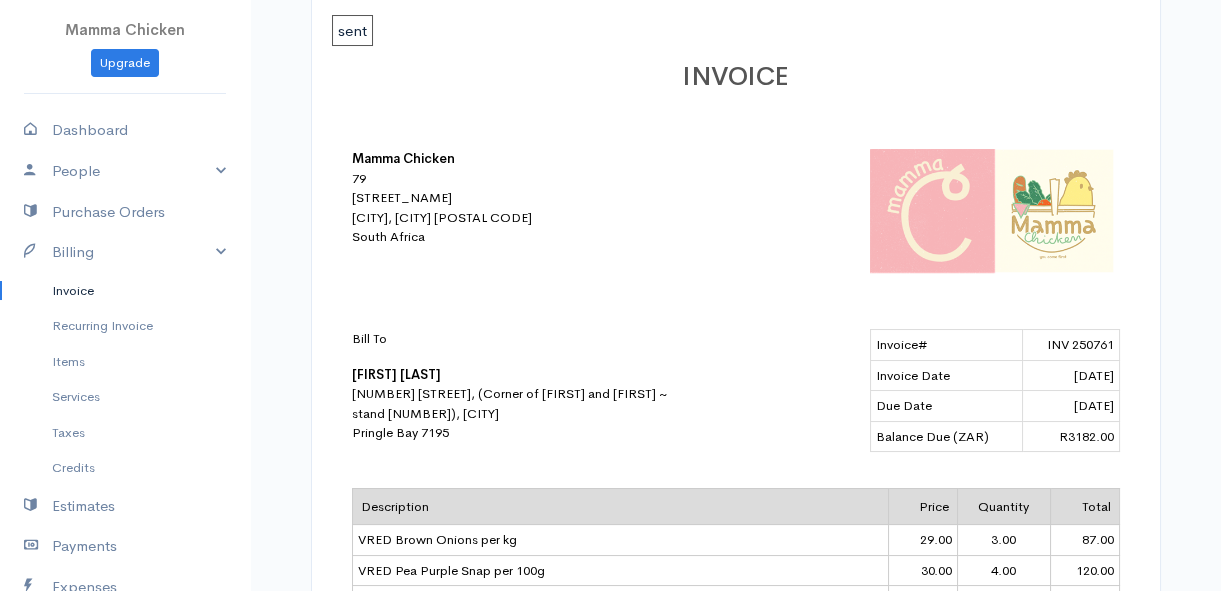 scroll, scrollTop: 0, scrollLeft: 0, axis: both 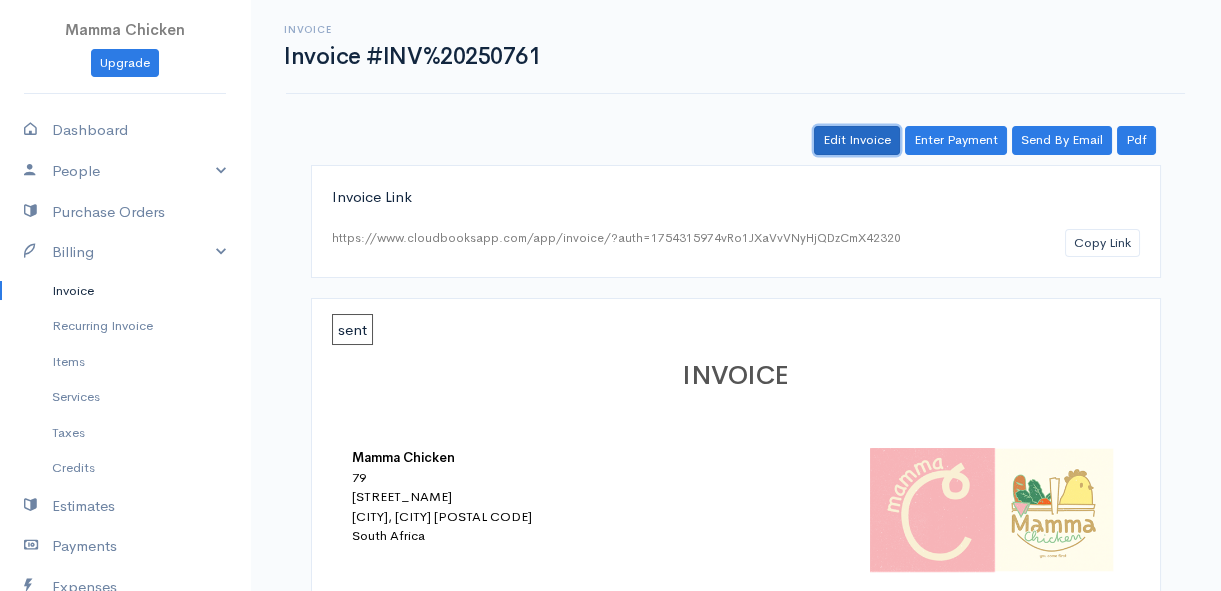 click on "Edit Invoice" at bounding box center (857, 140) 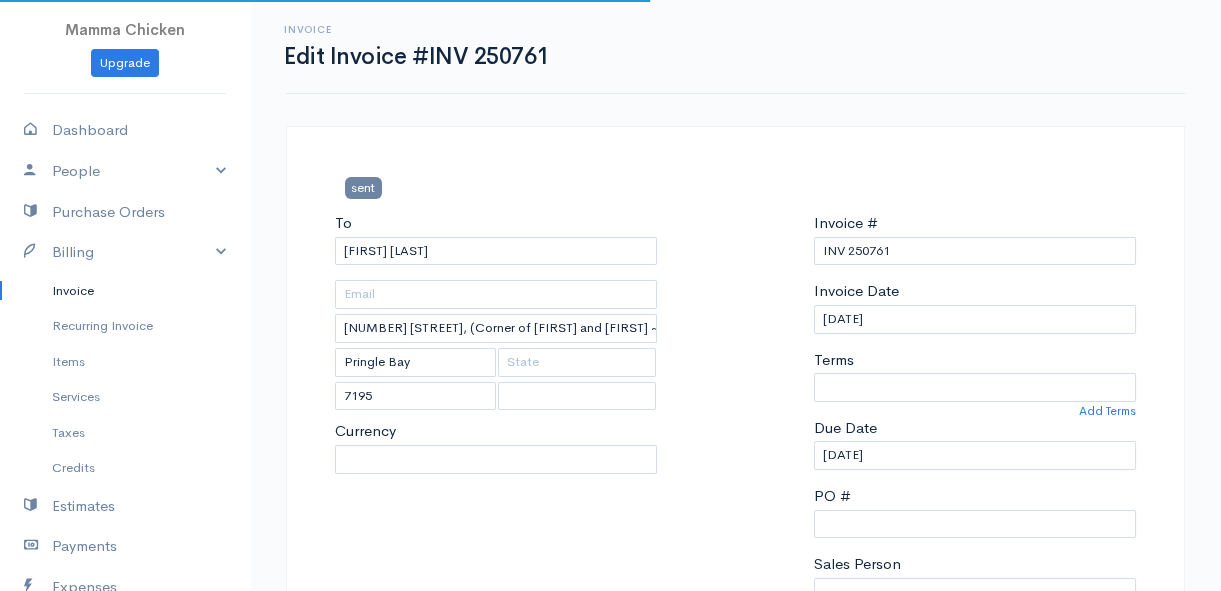 select on "0" 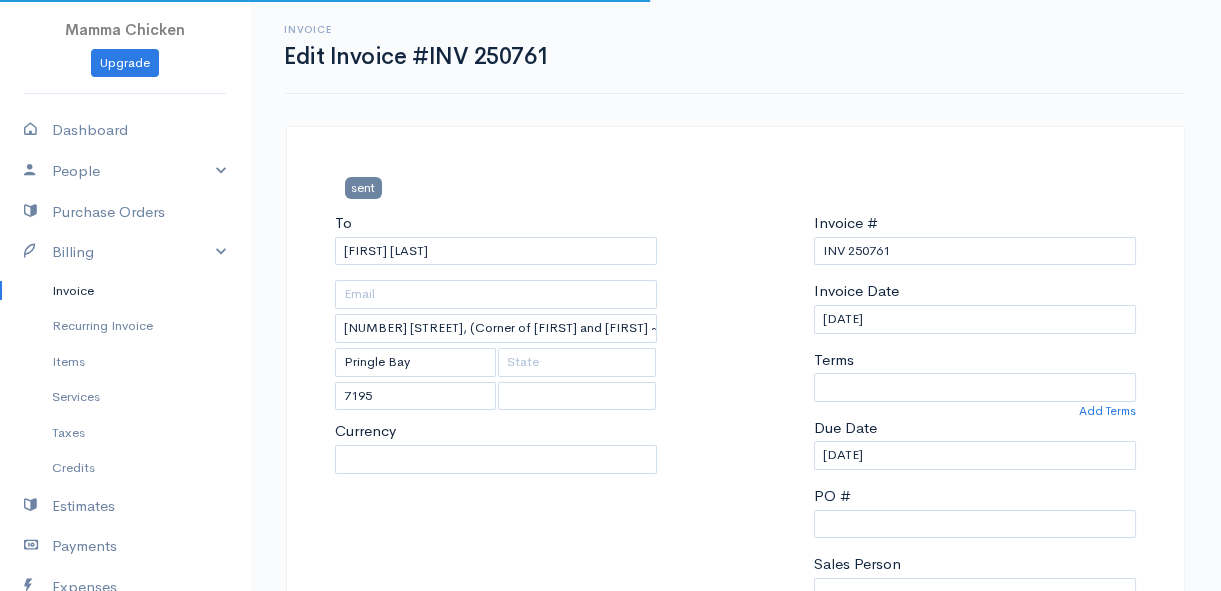 select 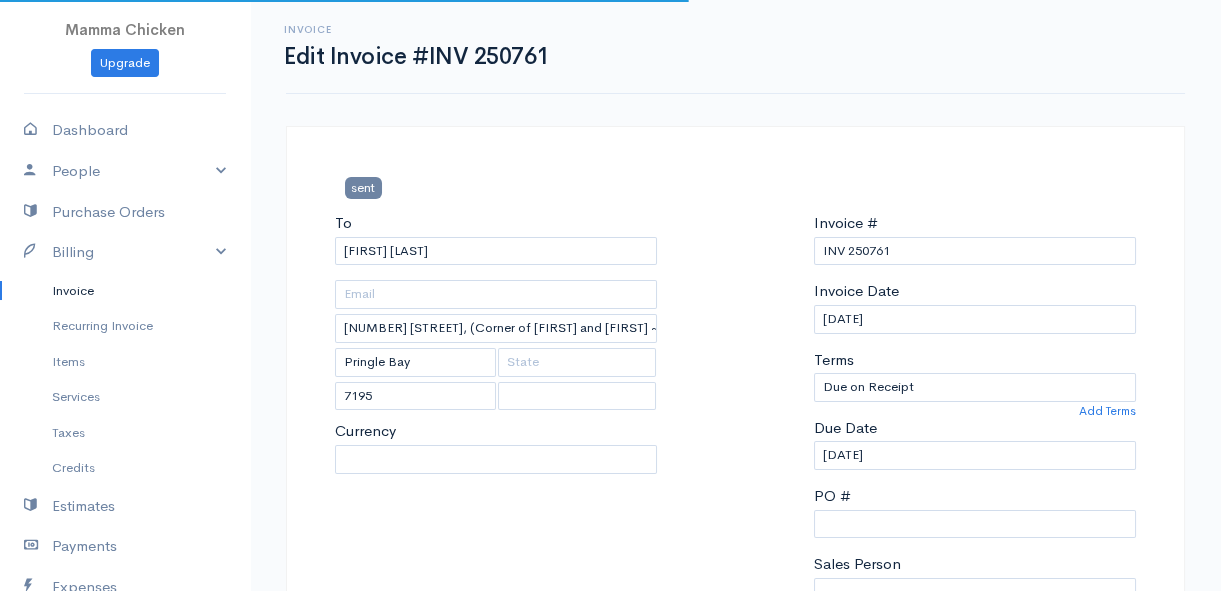 select on "South Africa" 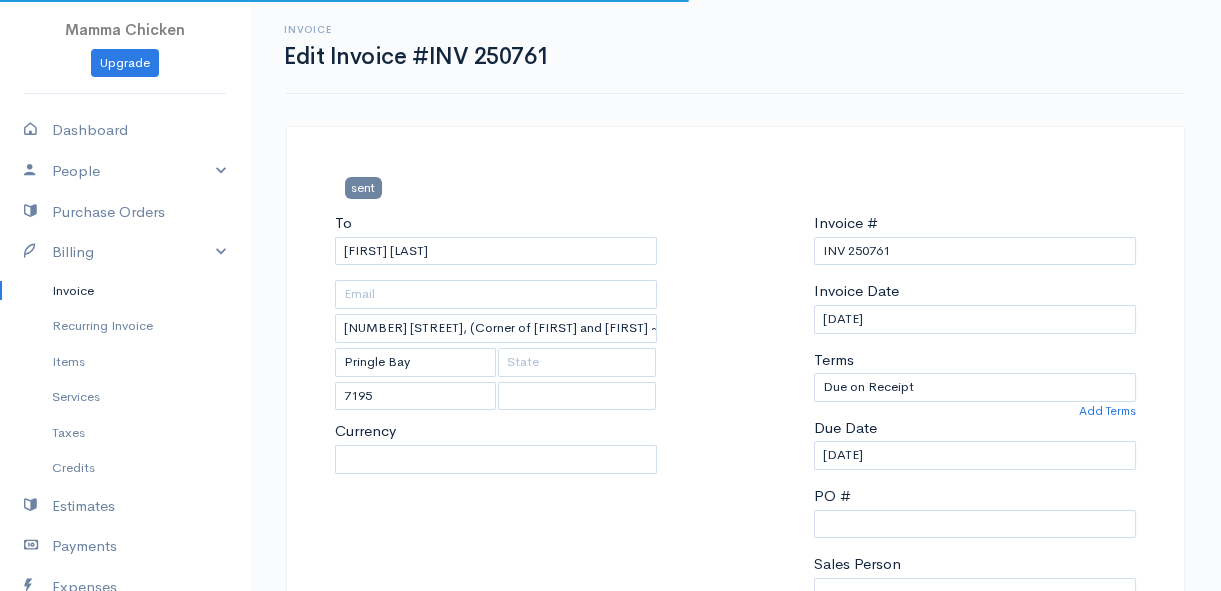 select on "ZAR" 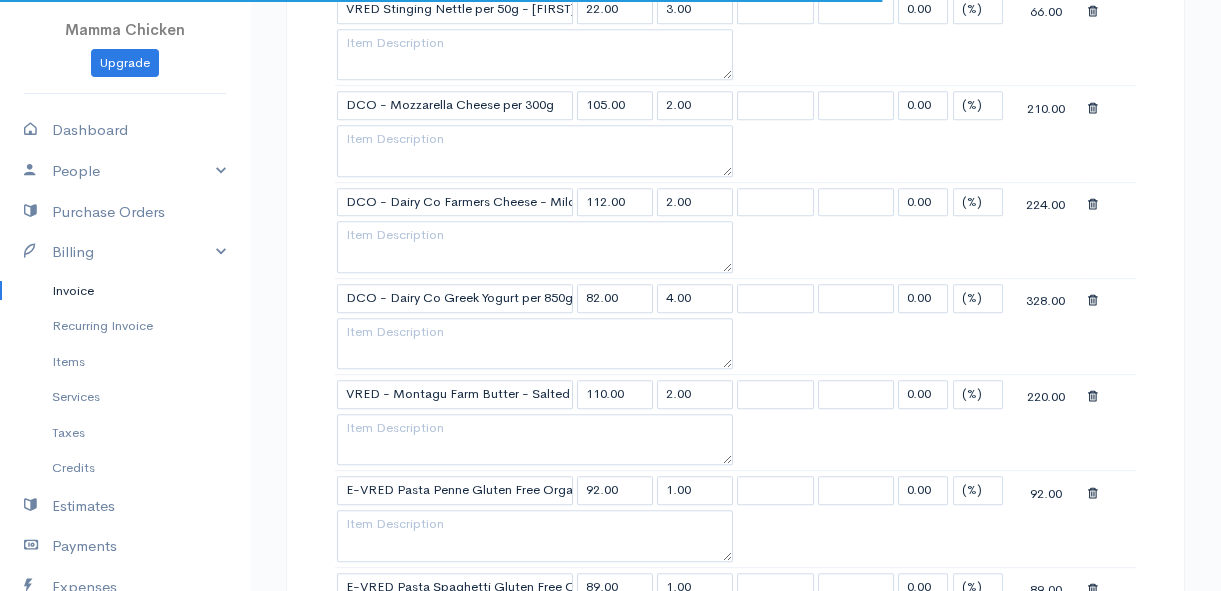 scroll, scrollTop: 2636, scrollLeft: 0, axis: vertical 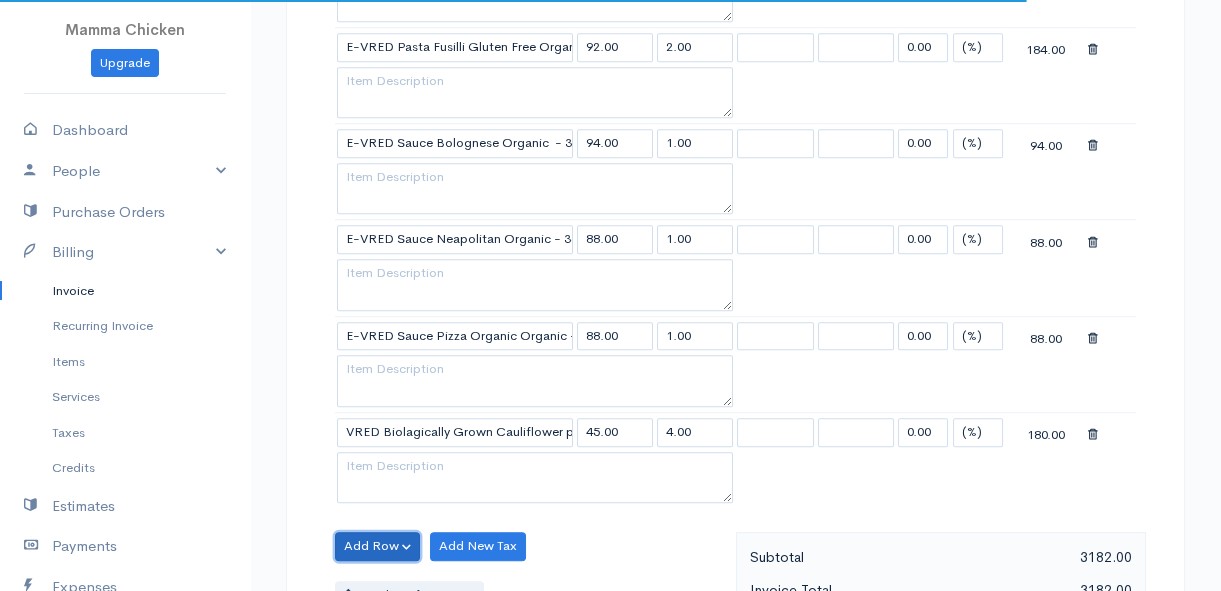 click on "Add Row" at bounding box center [377, 546] 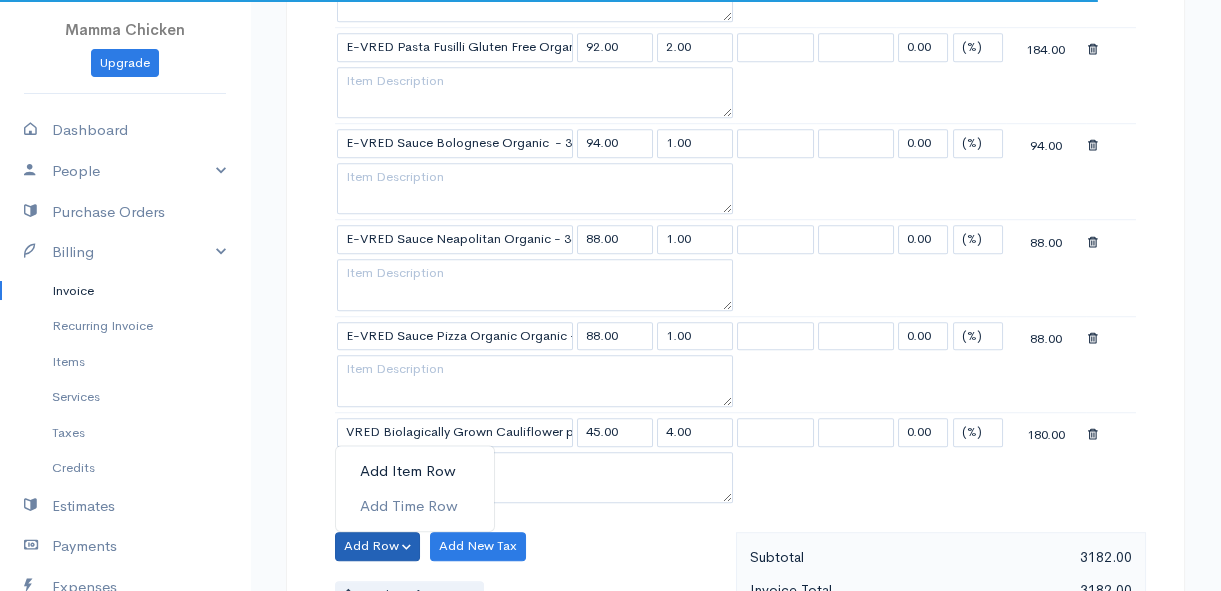 click on "Add Item Row" at bounding box center (415, 471) 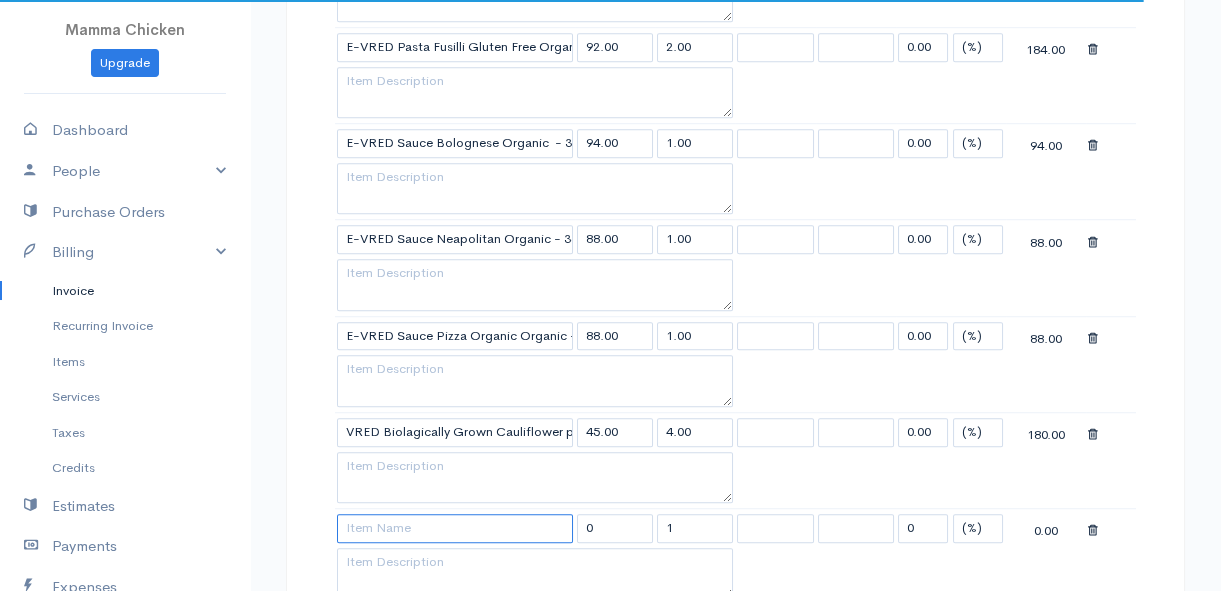 click at bounding box center [455, 528] 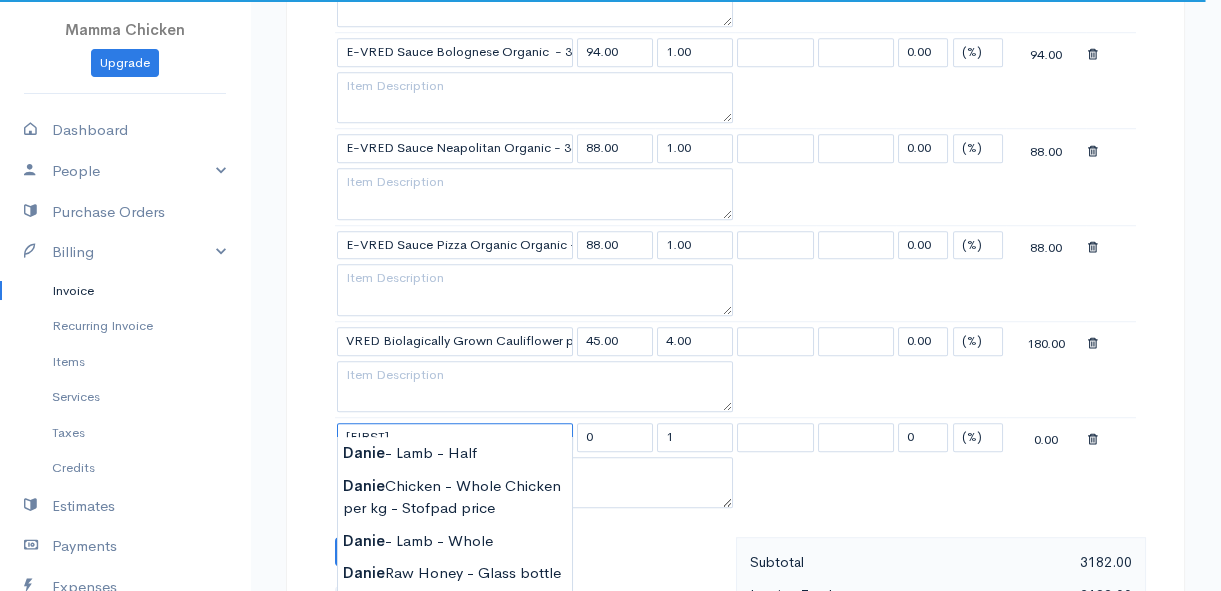 scroll, scrollTop: 2818, scrollLeft: 0, axis: vertical 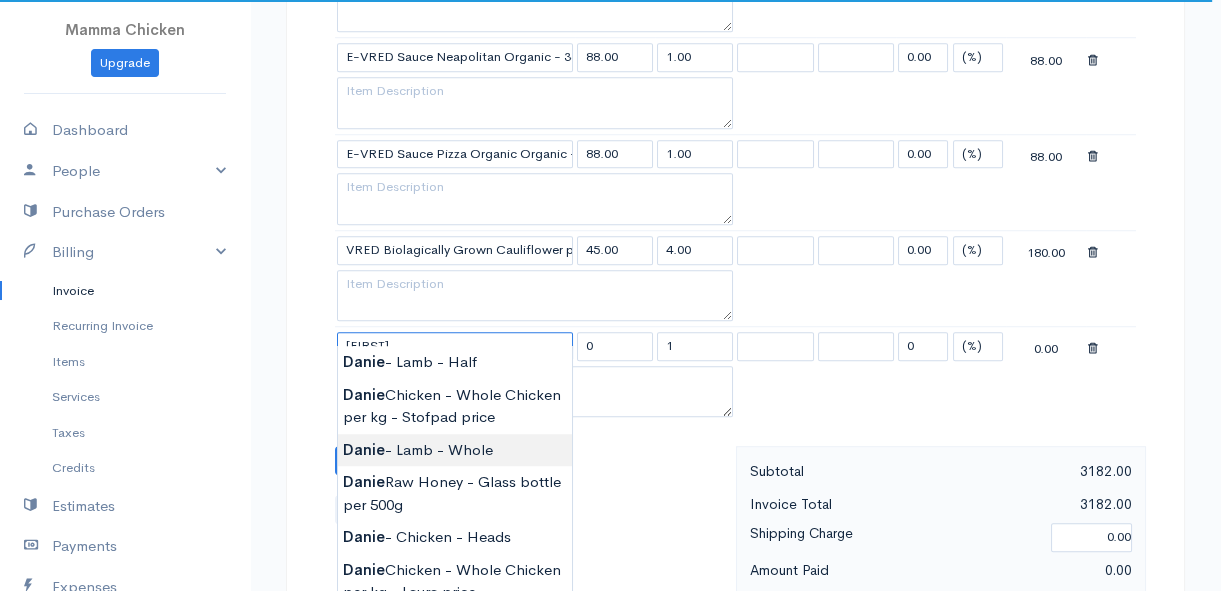type on "[FIRST] - Lamb - Whole" 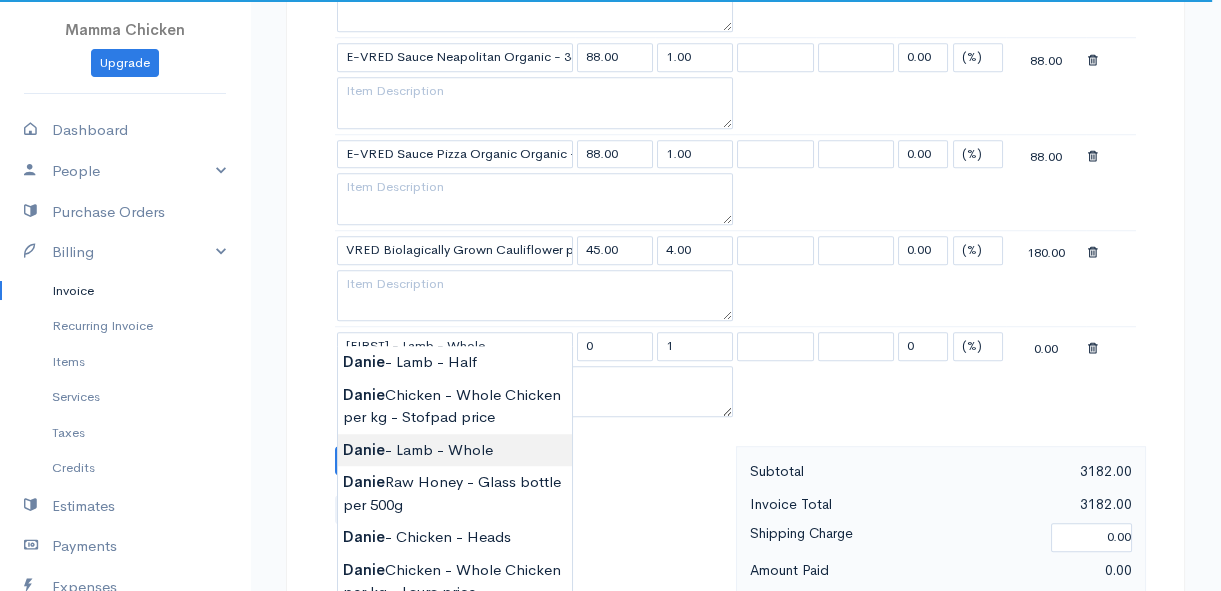 type on "165.00" 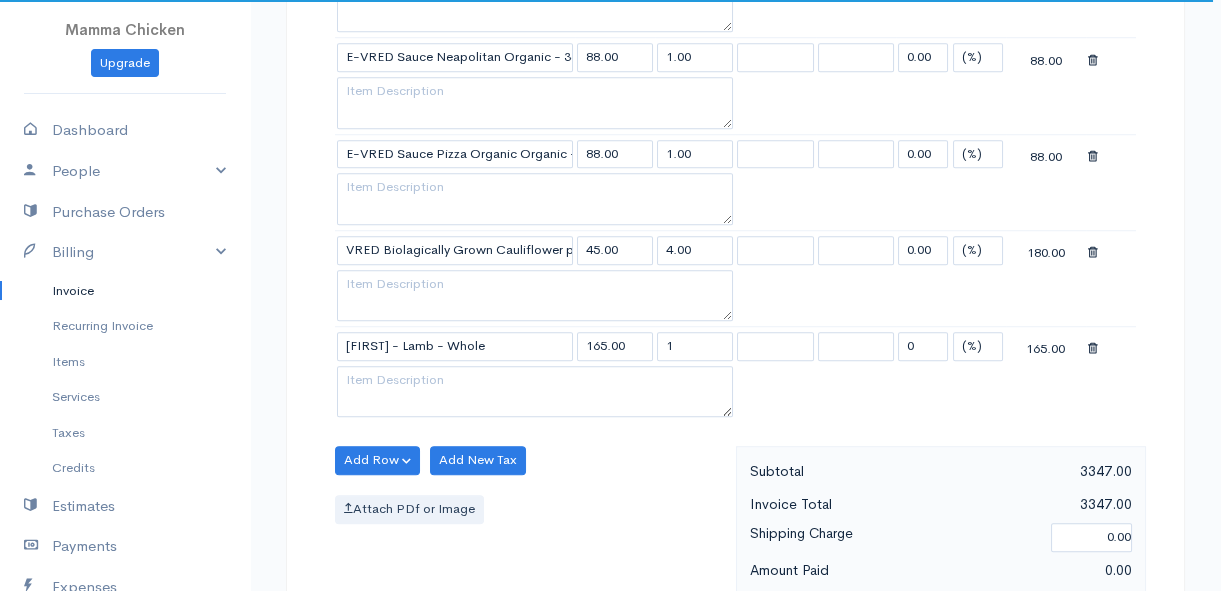 click on "sent To [FIRST] [LAST] [NUMBER] [STREET], (Corner of [FIRST] and [FIRST] ~ stand [NUMBER]), [CITY] [CITY] [POSTAL CODE] [Choose Country] United States Canada United Kingdom Afghanistan Chad" at bounding box center [610, -751] 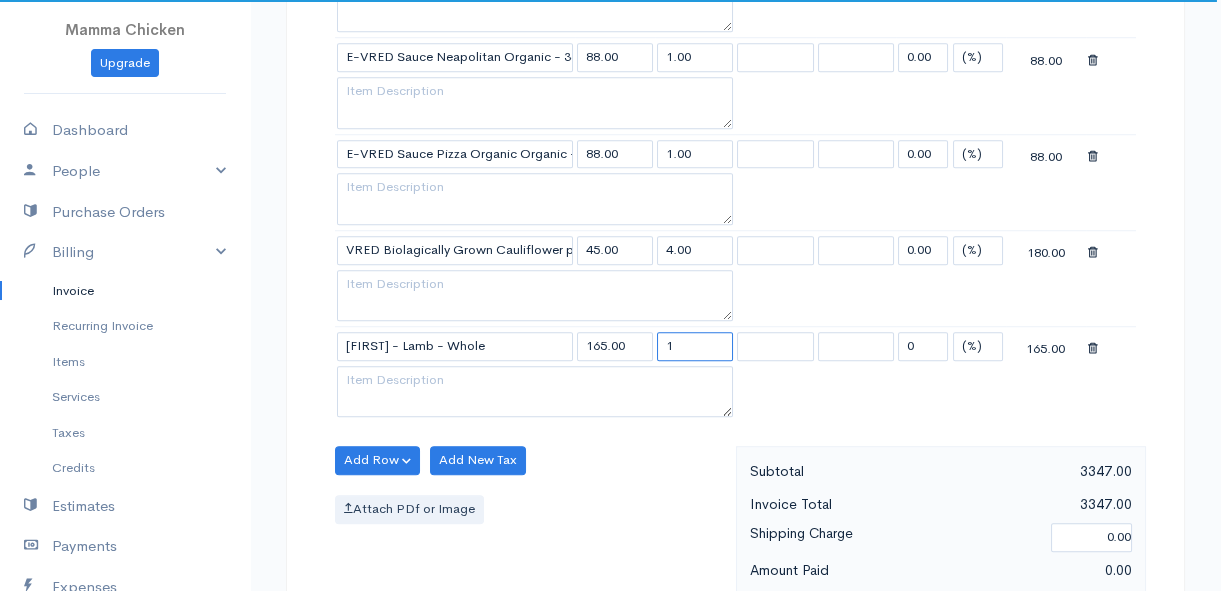 click on "1" at bounding box center (695, 346) 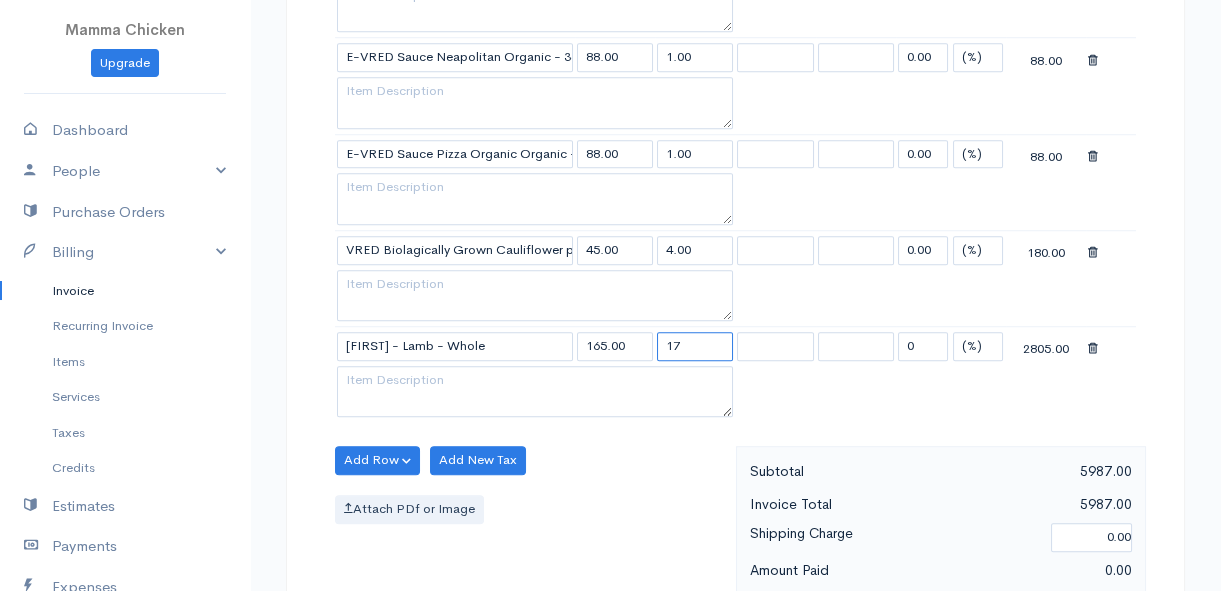 type on "17" 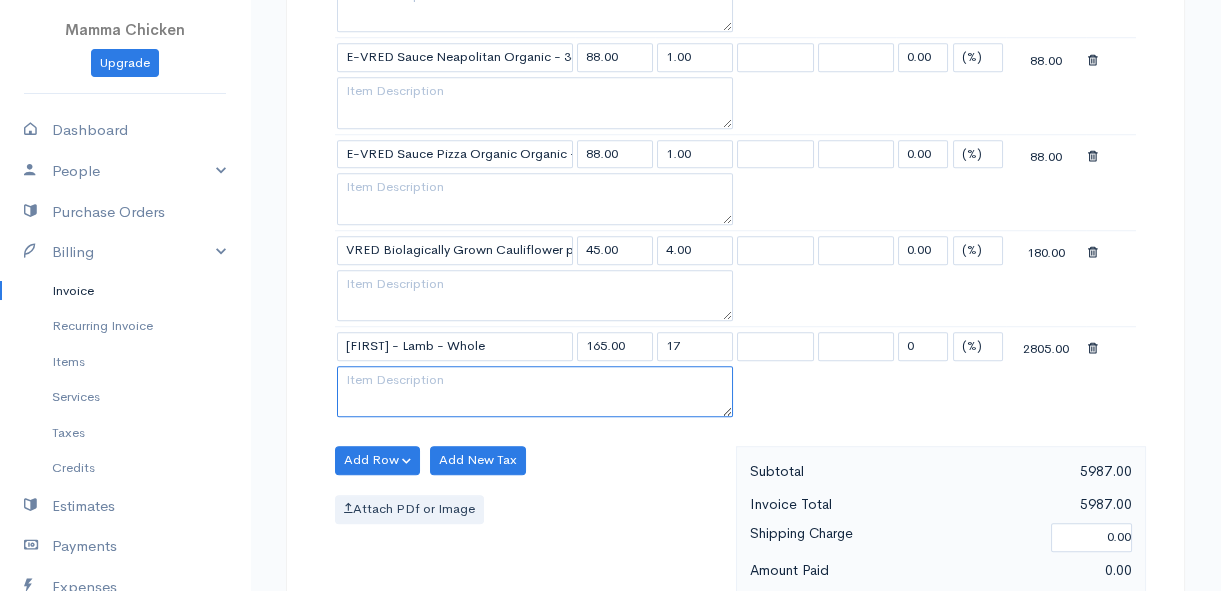 click at bounding box center [535, 392] 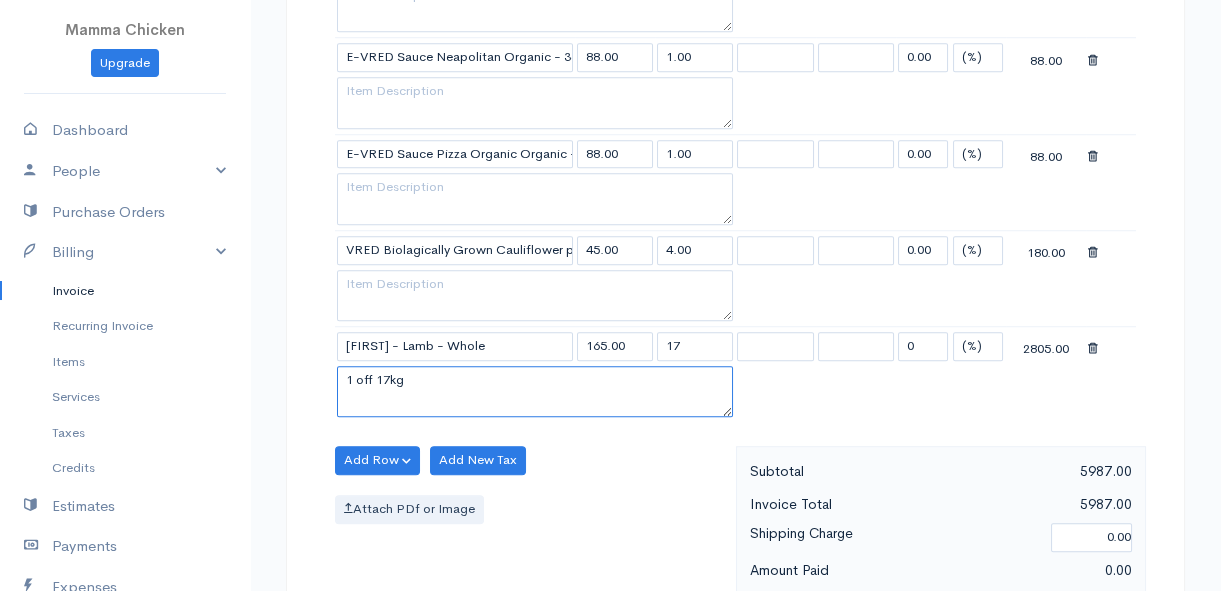 type on "1 off 17kg" 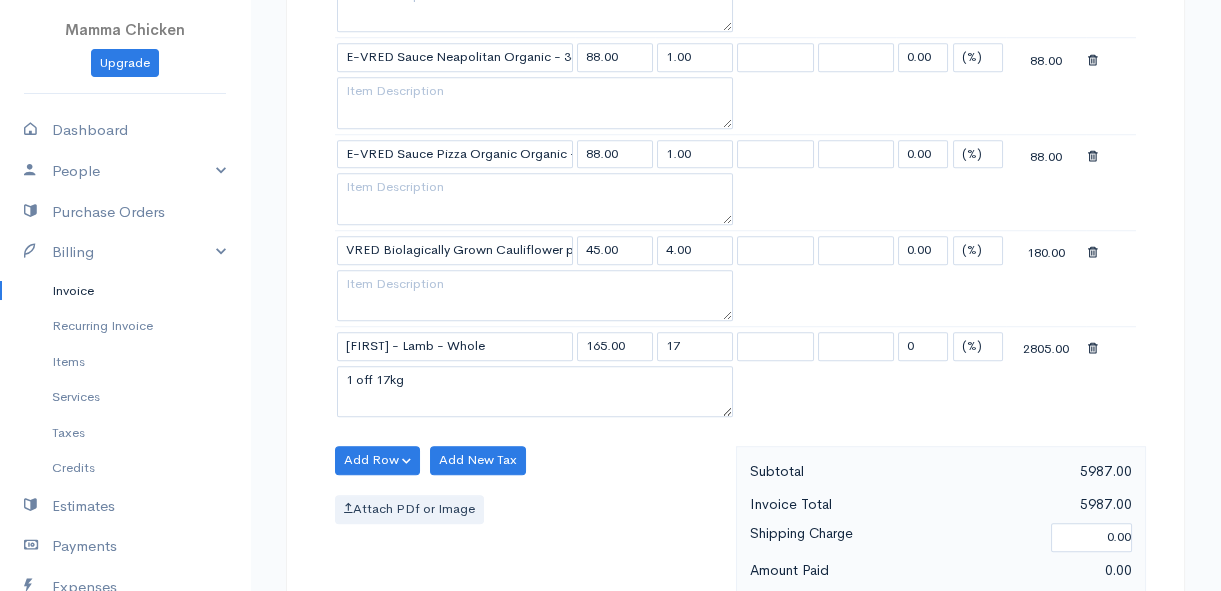 click on "Add Row Add Item Row Add Time Row Add New Tax                          Attach PDf or Image" at bounding box center (530, 535) 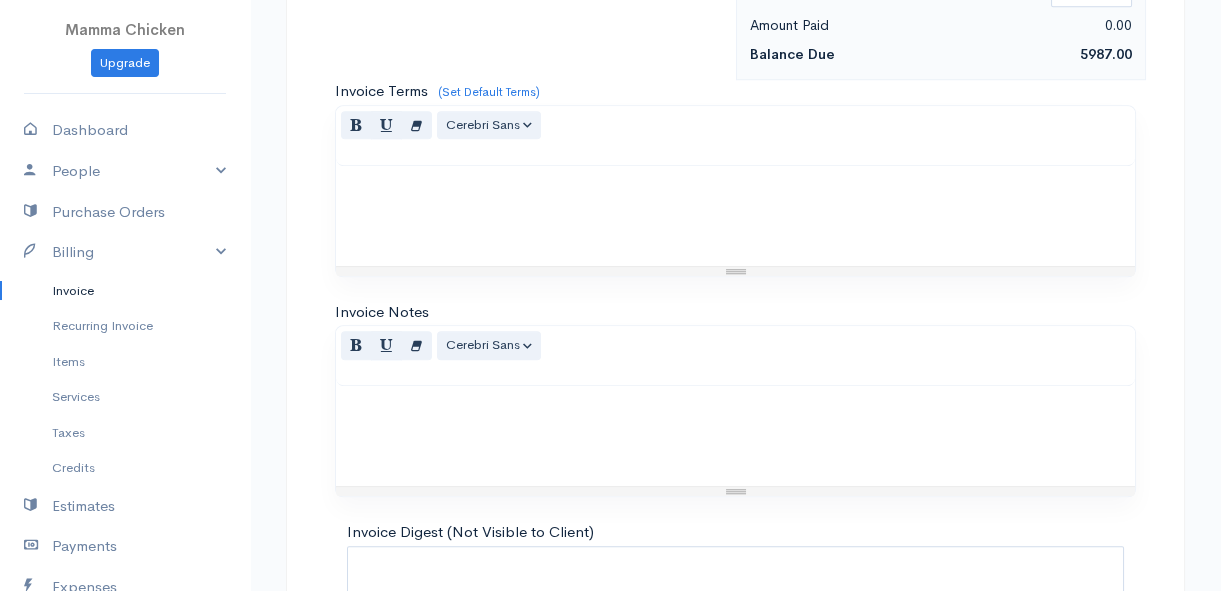 scroll, scrollTop: 3526, scrollLeft: 0, axis: vertical 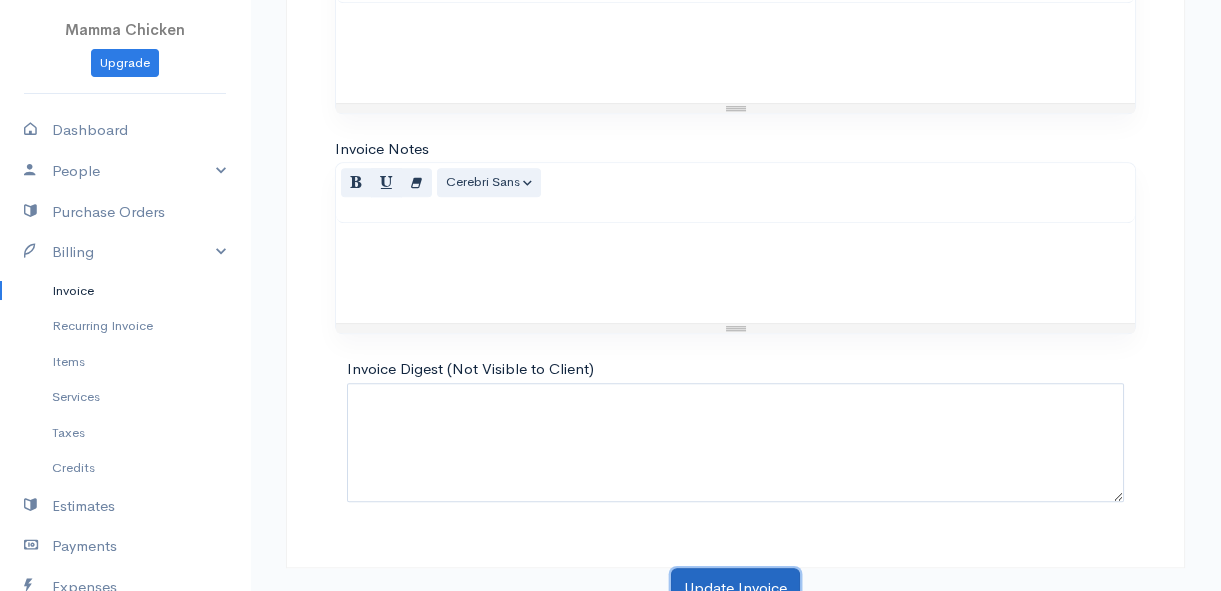 click on "Update Invoice" at bounding box center [735, 588] 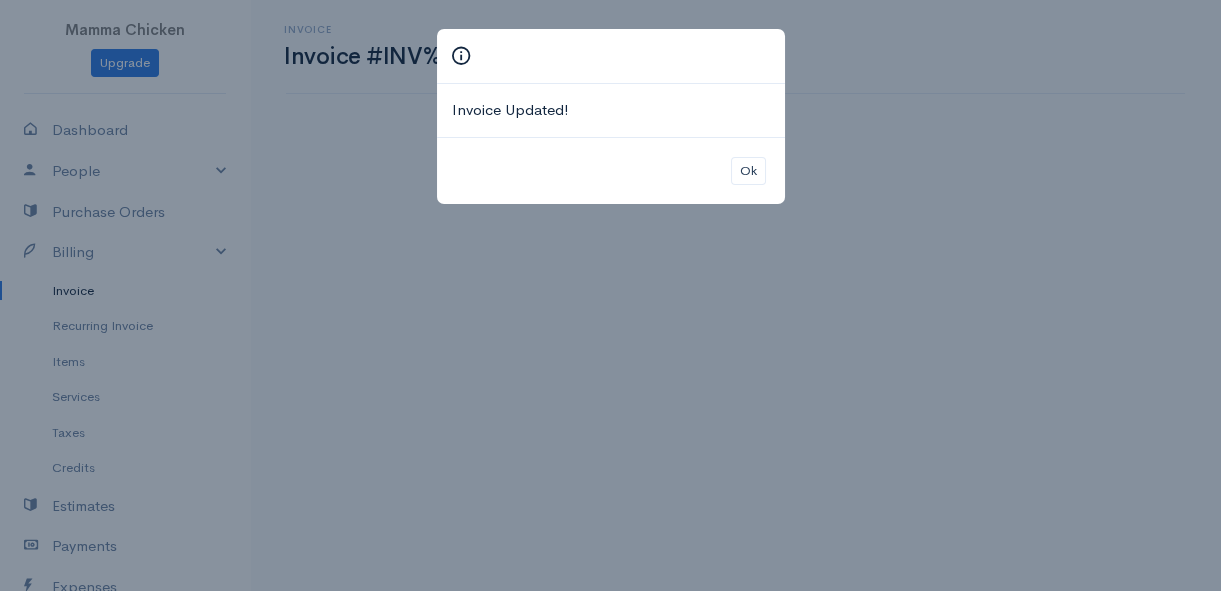 scroll, scrollTop: 0, scrollLeft: 0, axis: both 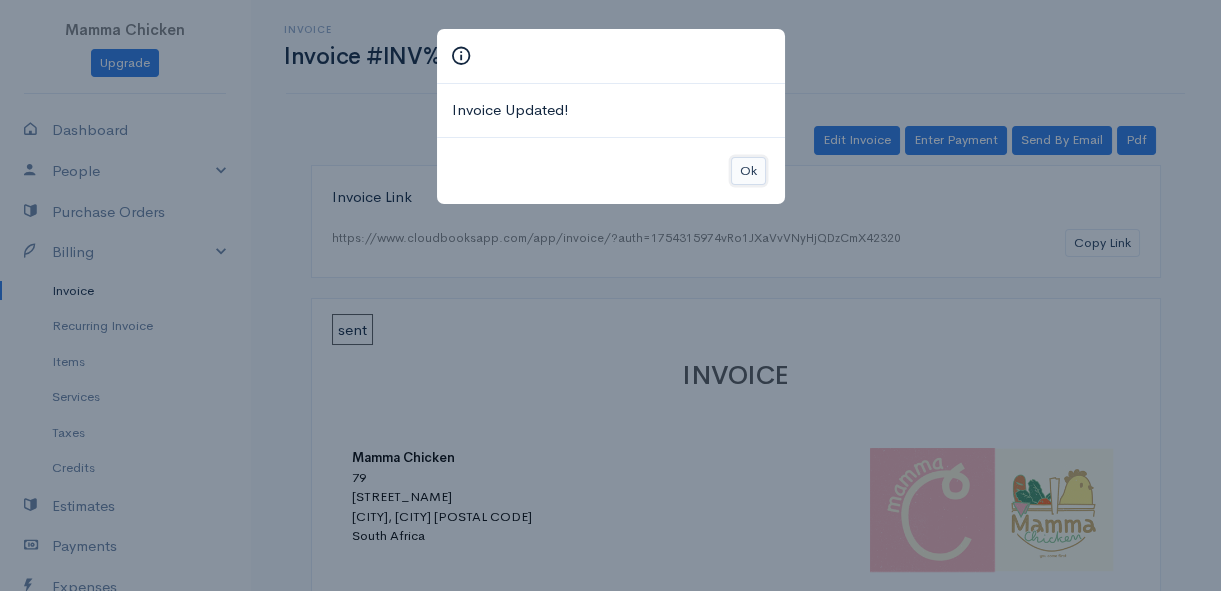 click on "Ok" at bounding box center [748, 171] 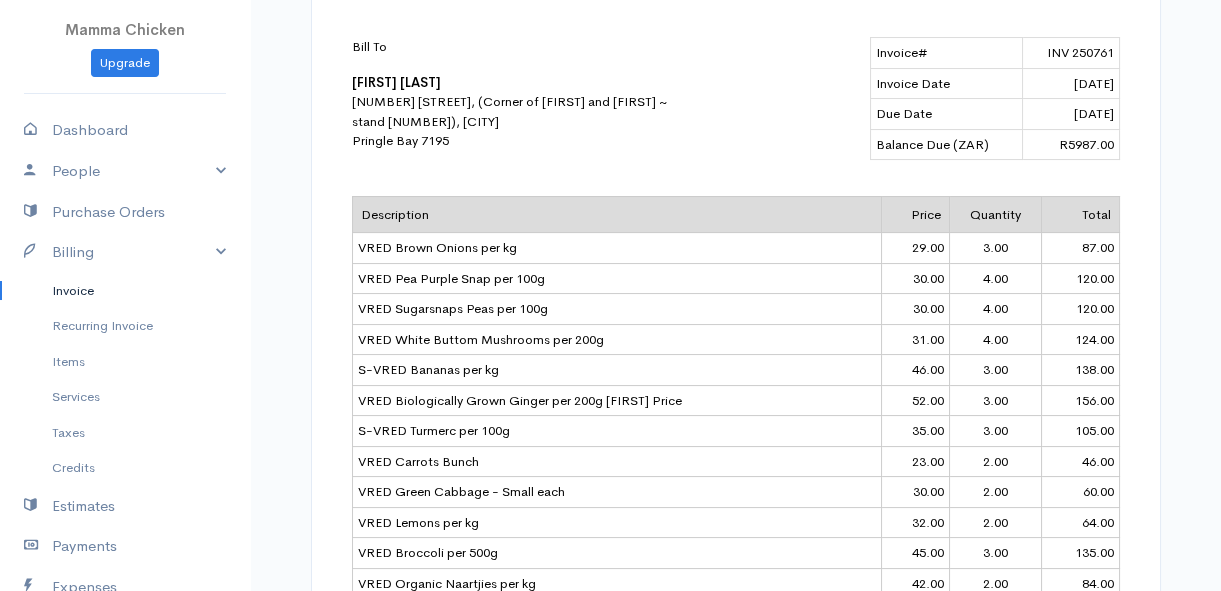 scroll, scrollTop: 0, scrollLeft: 0, axis: both 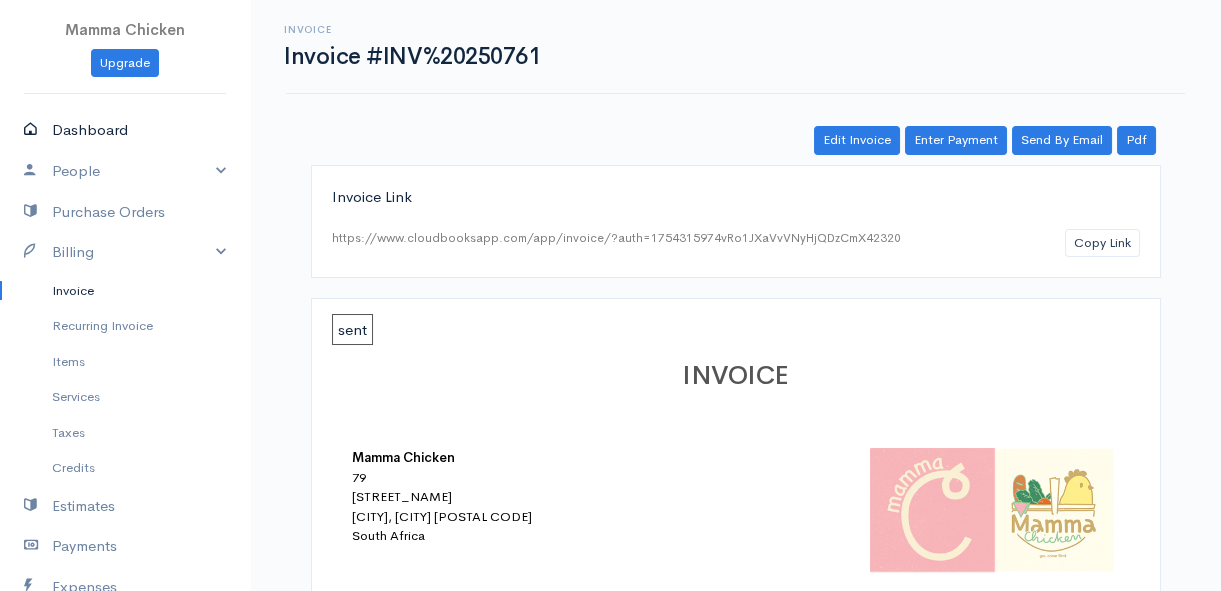 click on "Dashboard" at bounding box center [125, 130] 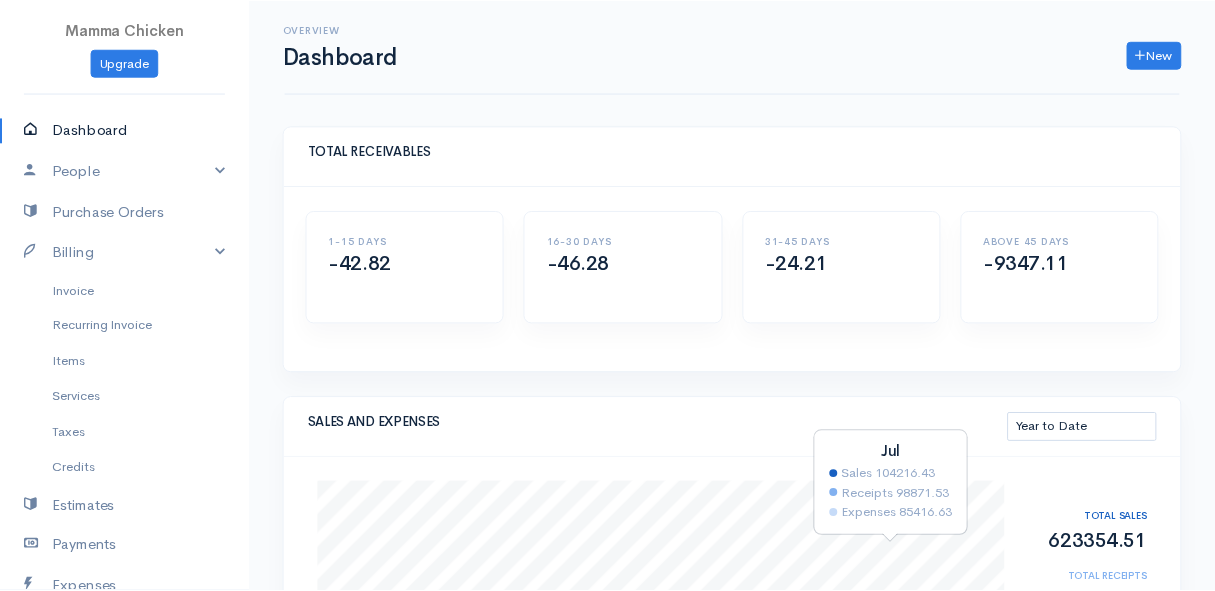 scroll, scrollTop: 272, scrollLeft: 0, axis: vertical 